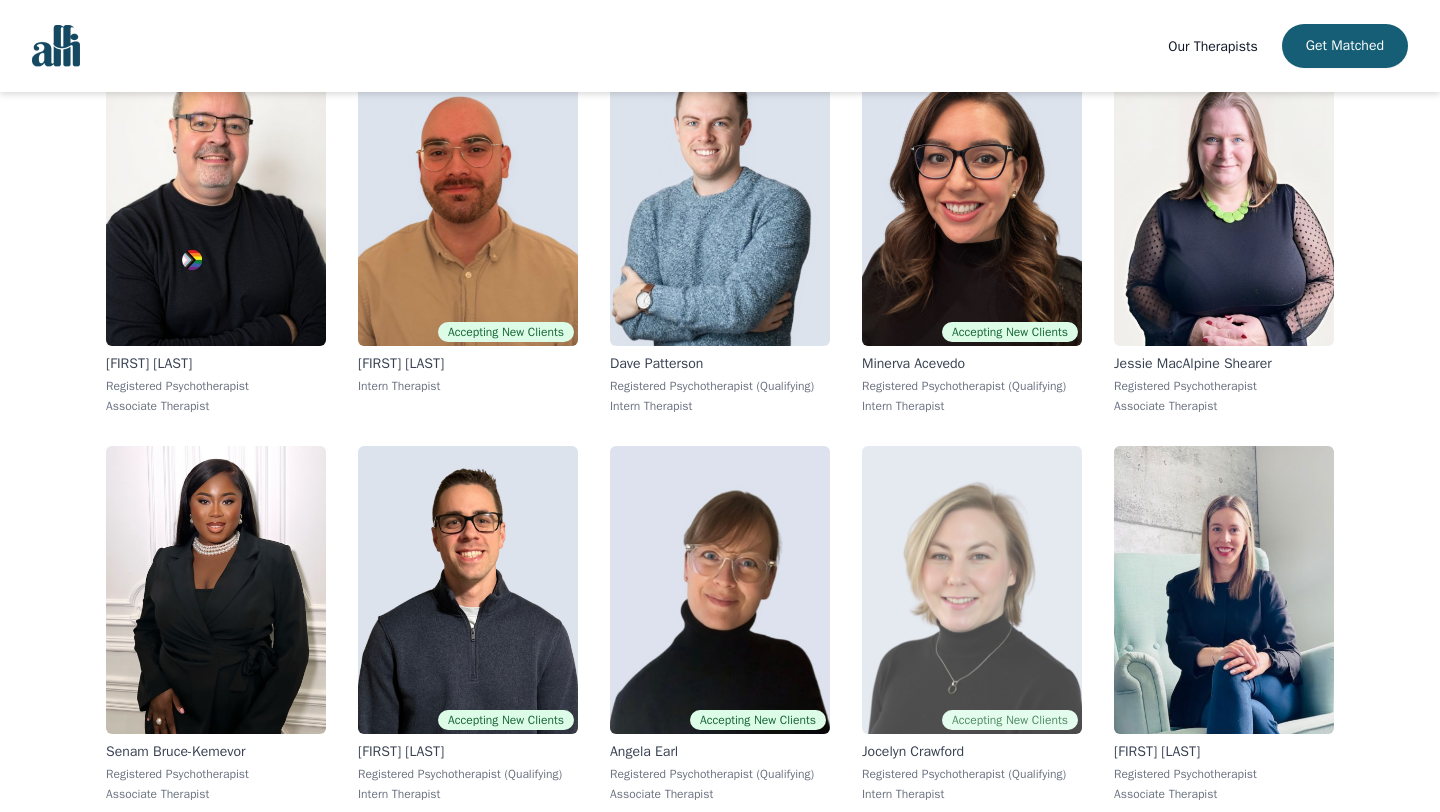 scroll, scrollTop: 4752, scrollLeft: 0, axis: vertical 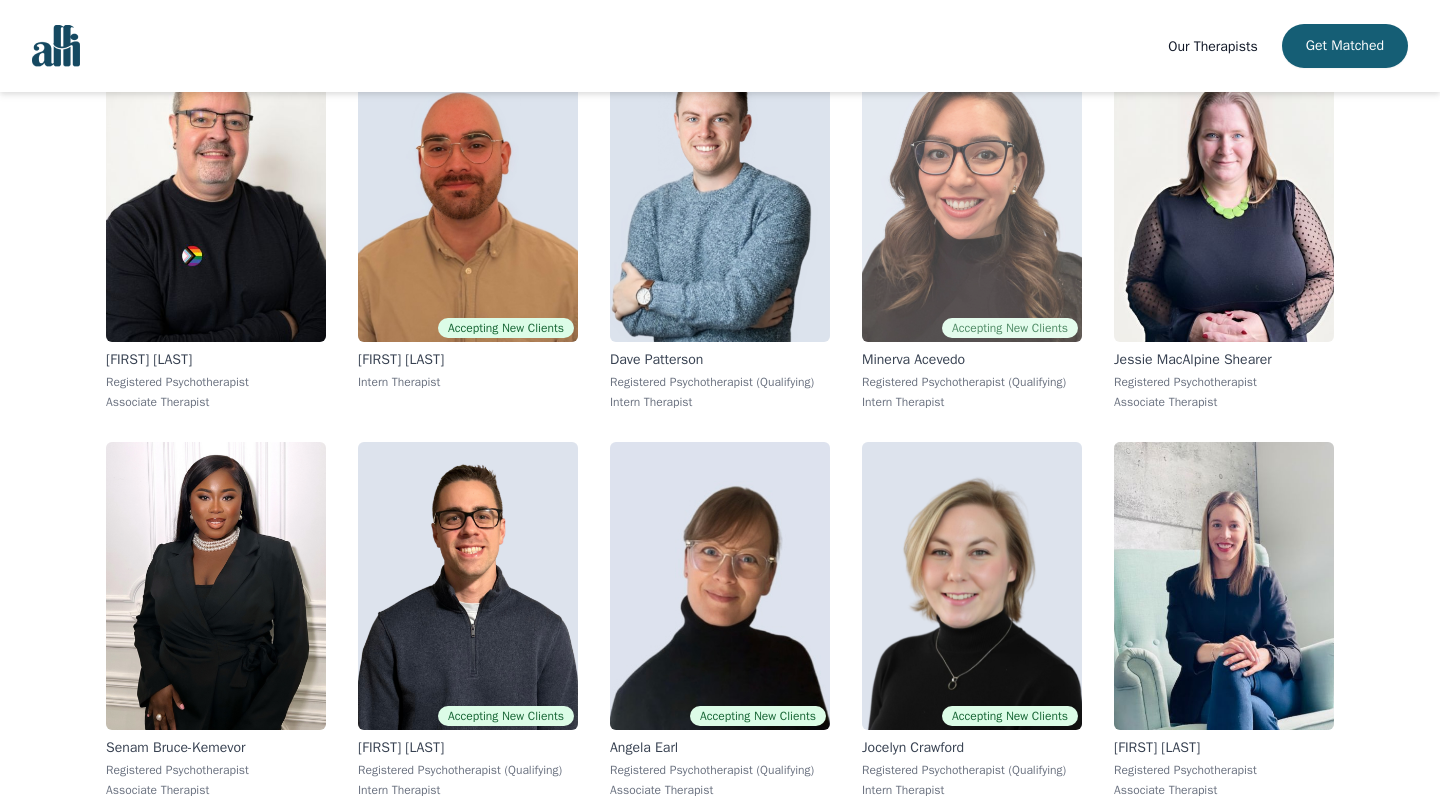 click at bounding box center (972, 198) 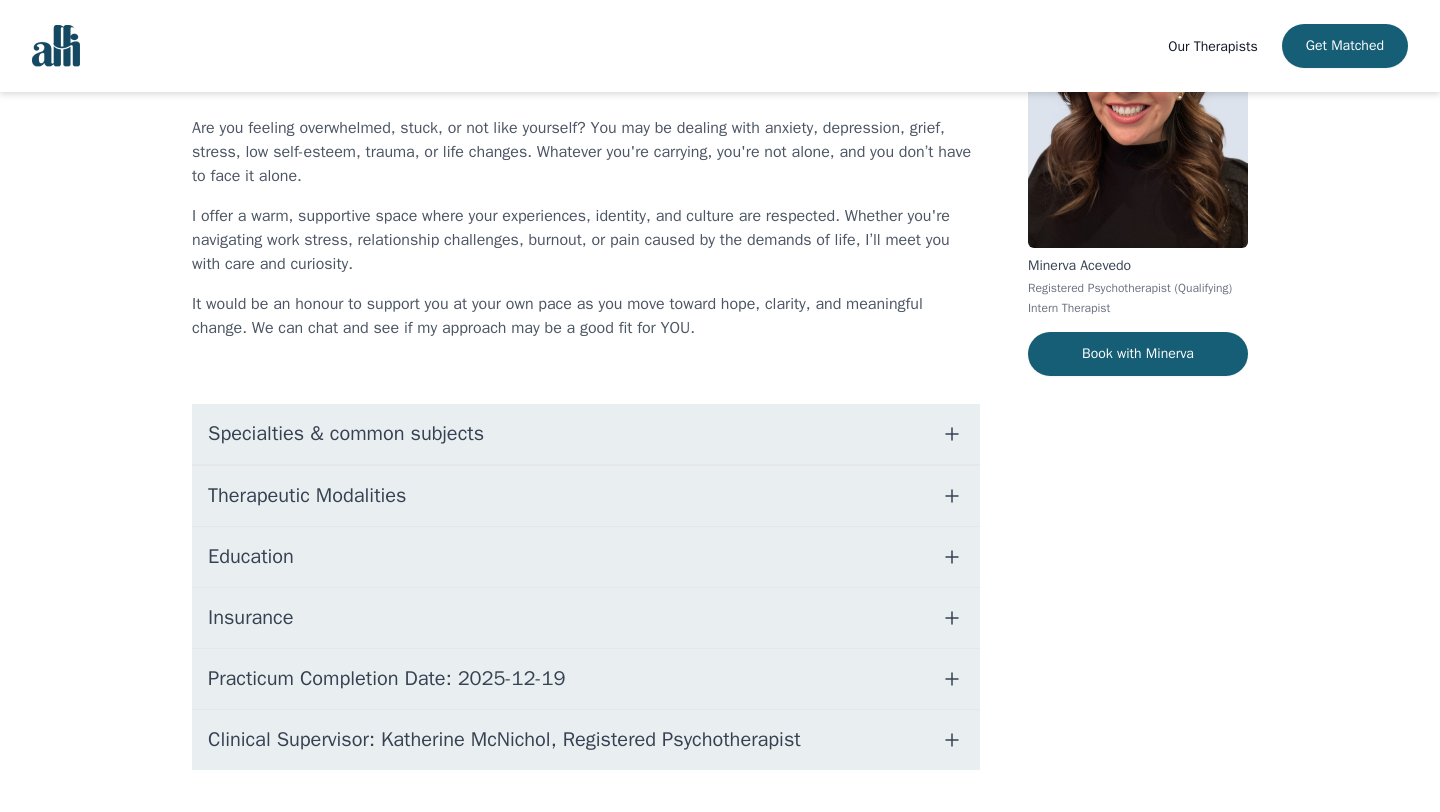 scroll, scrollTop: 202, scrollLeft: 0, axis: vertical 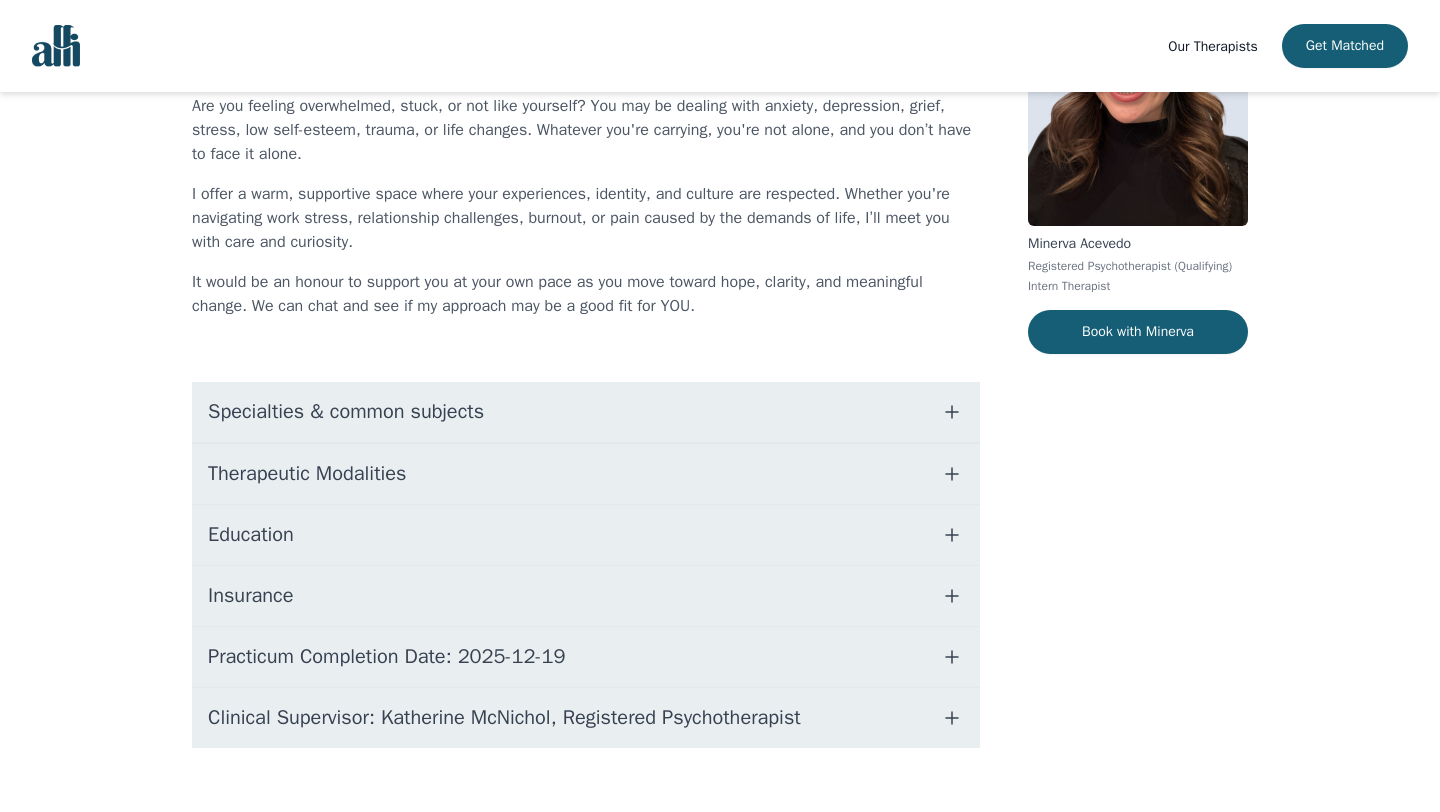 click on "Education" at bounding box center (586, 535) 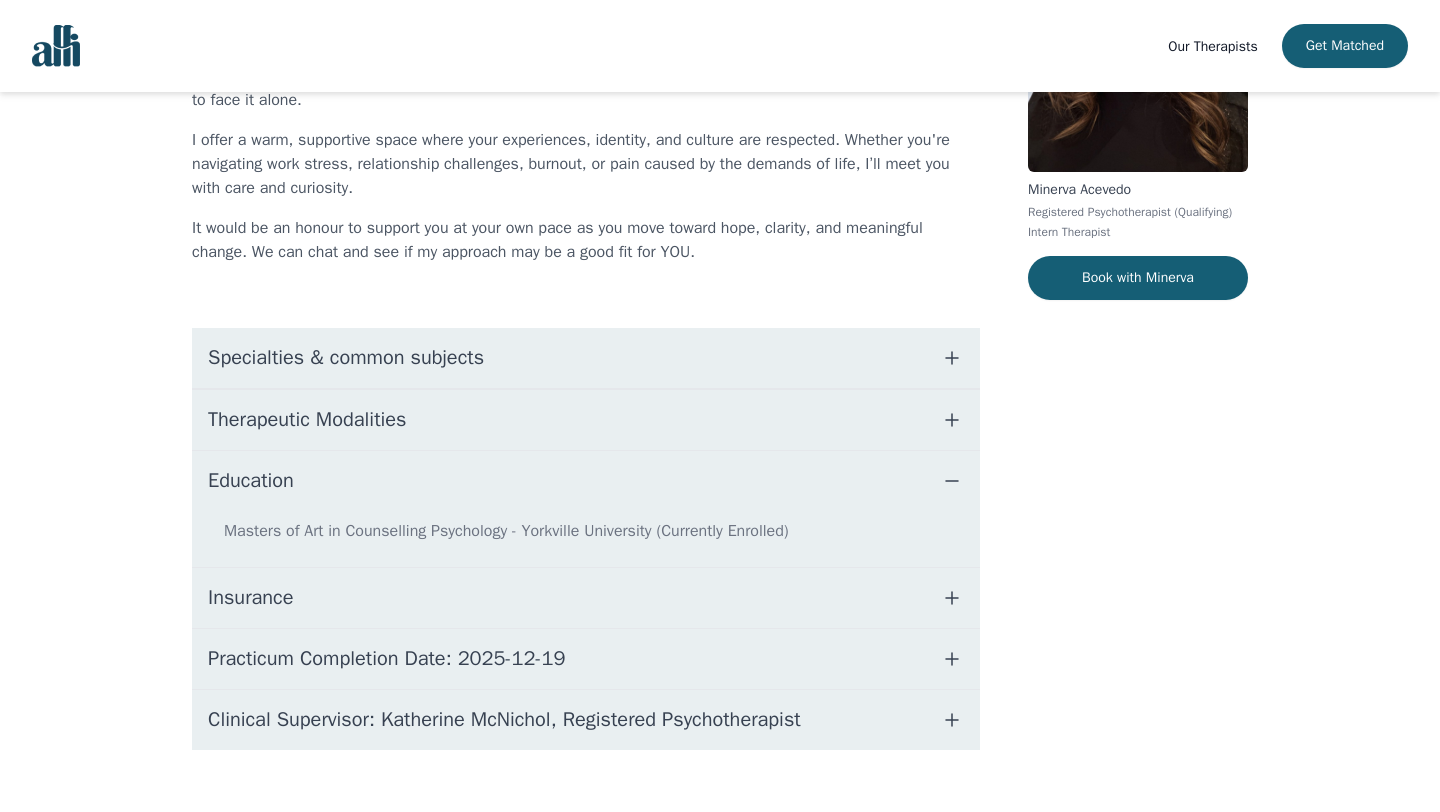 scroll, scrollTop: 290, scrollLeft: 0, axis: vertical 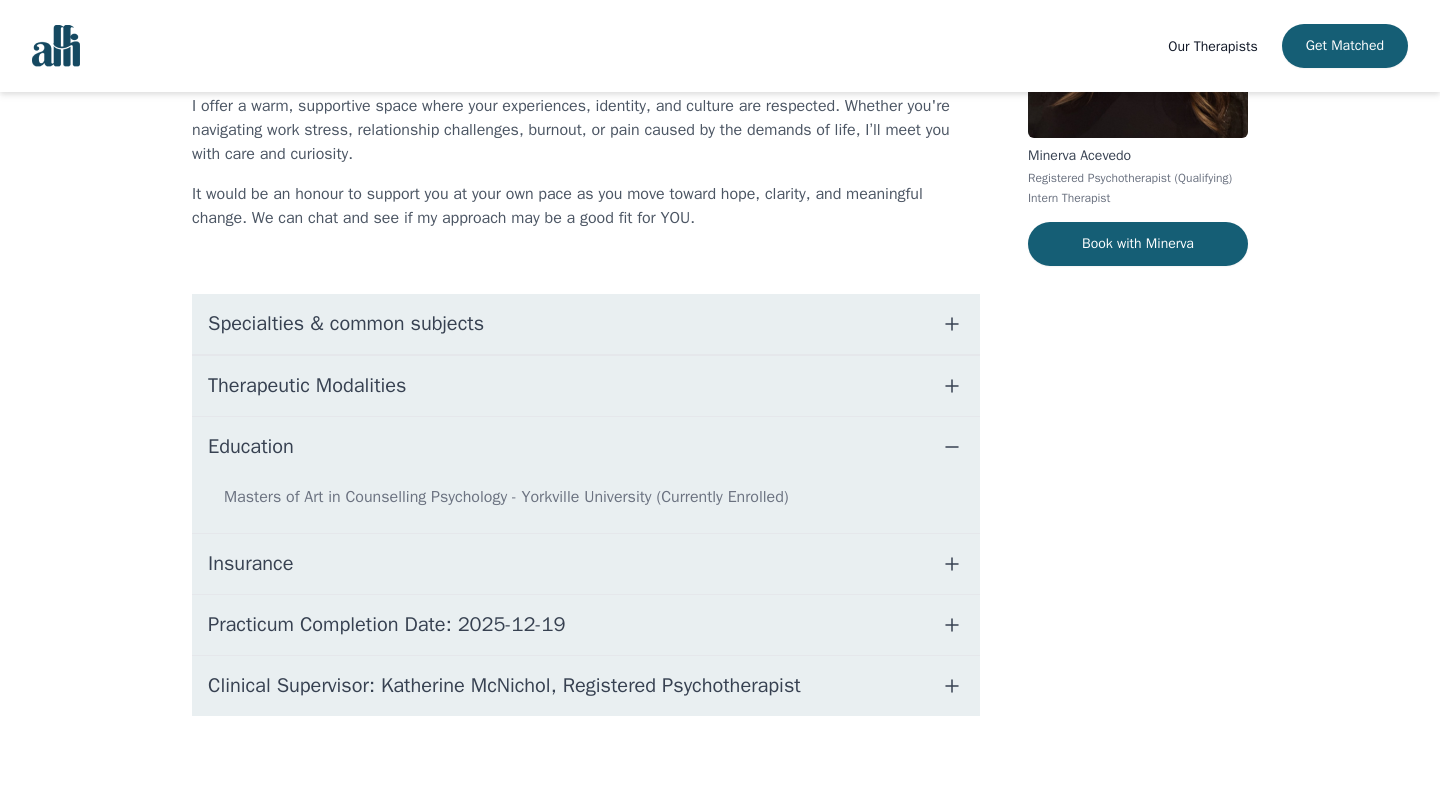 click on "Practicum Completion Date: 2025-12-19" at bounding box center (387, 625) 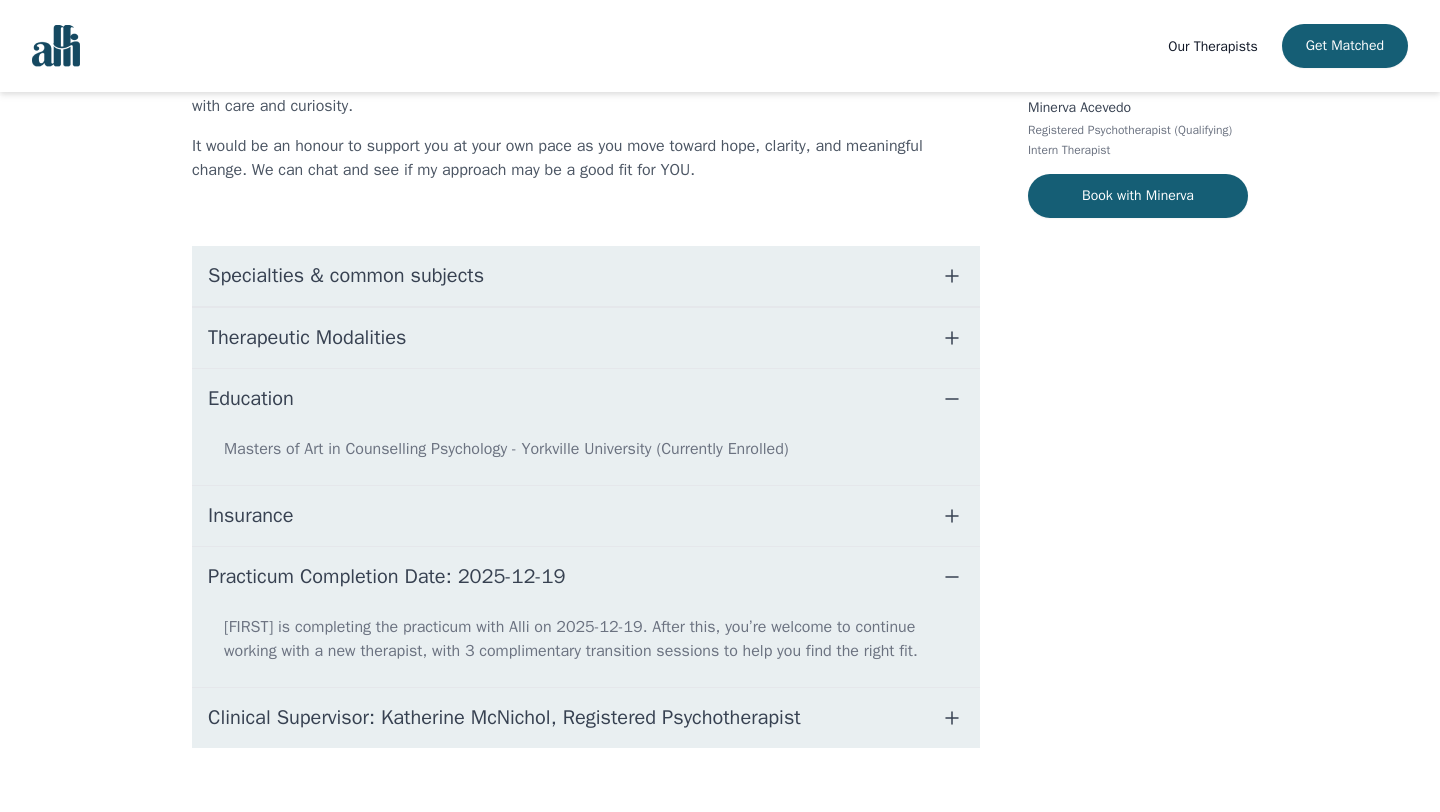scroll, scrollTop: 370, scrollLeft: 0, axis: vertical 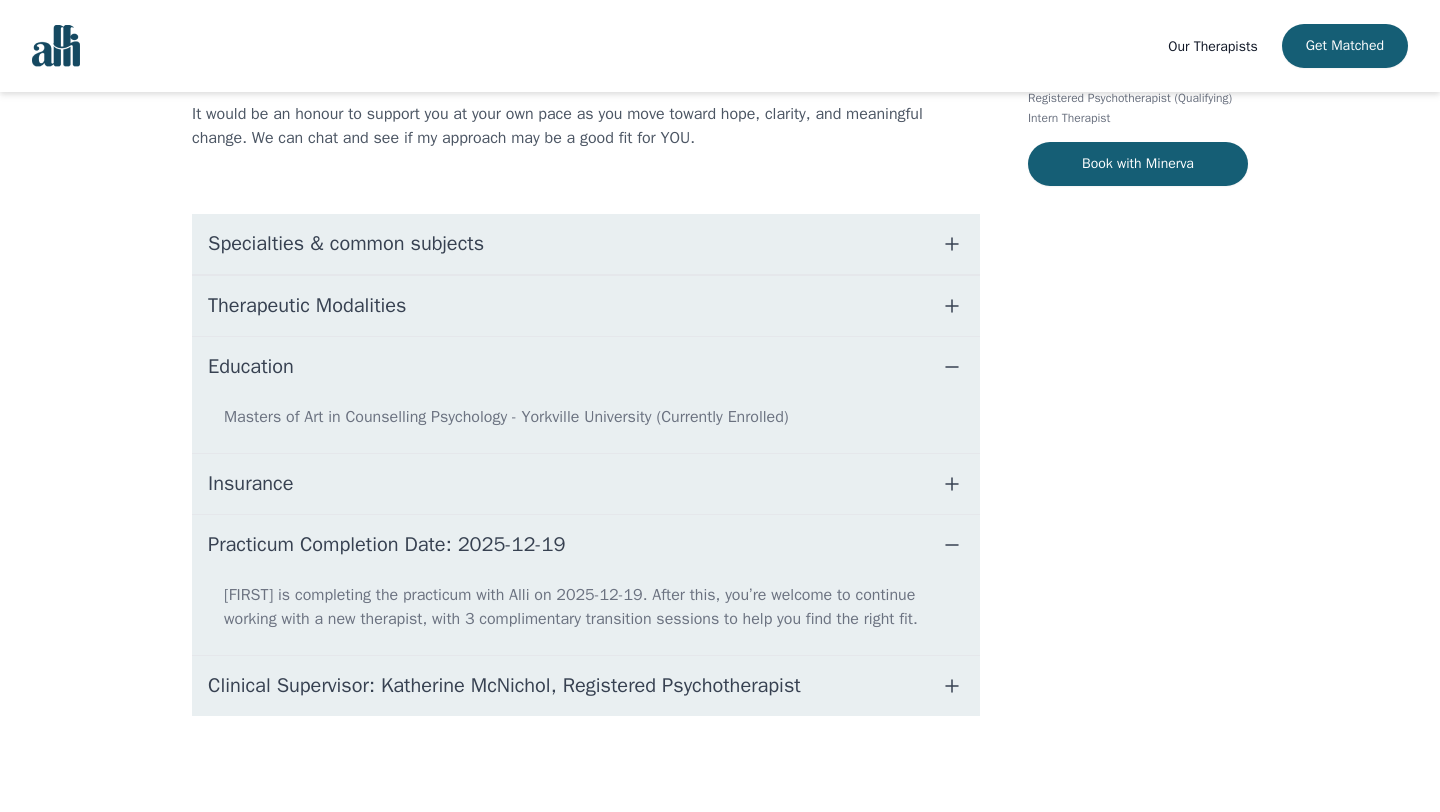 click on "Clinical Supervisor: Katherine McNichol, Registered Psychotherapist" at bounding box center (504, 686) 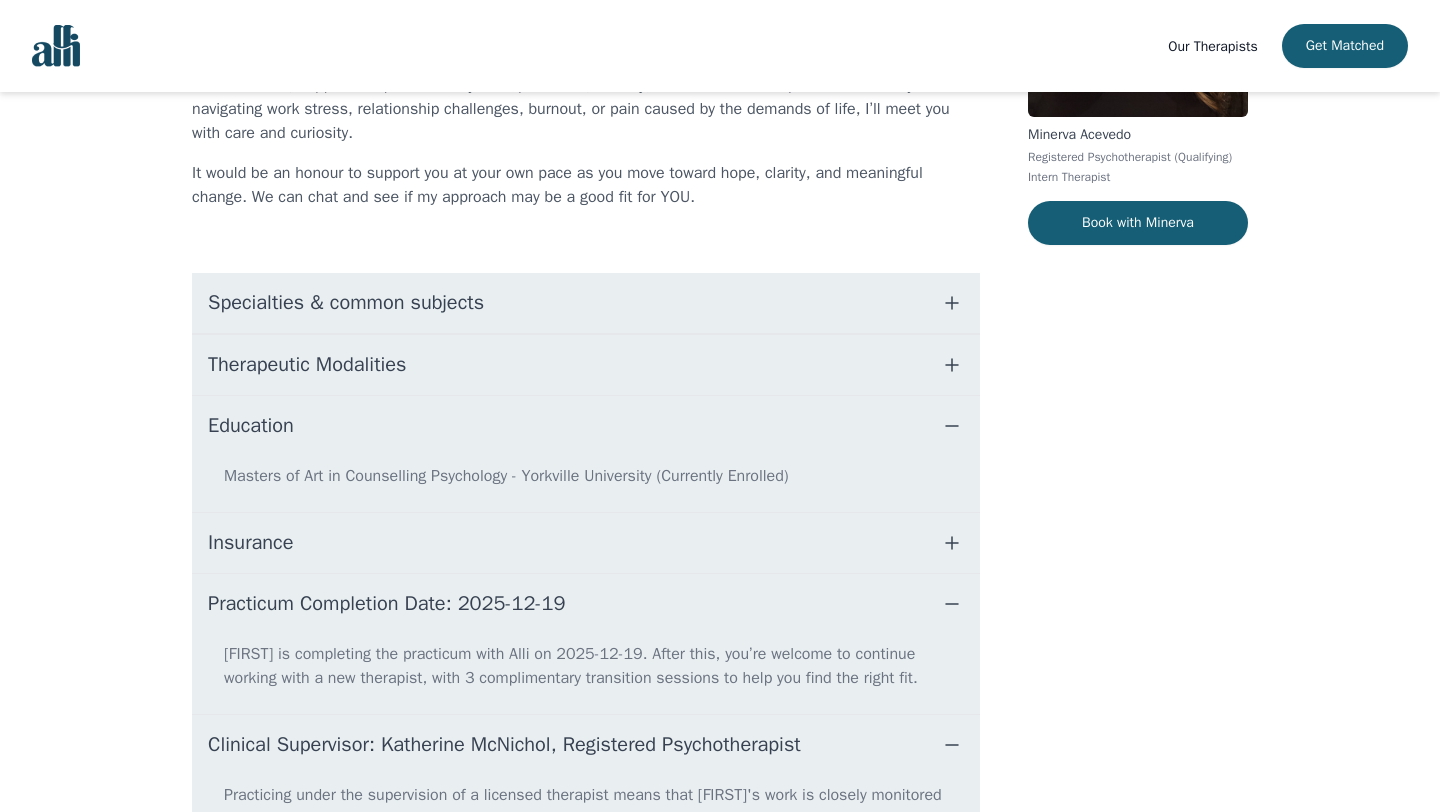 scroll, scrollTop: 0, scrollLeft: 0, axis: both 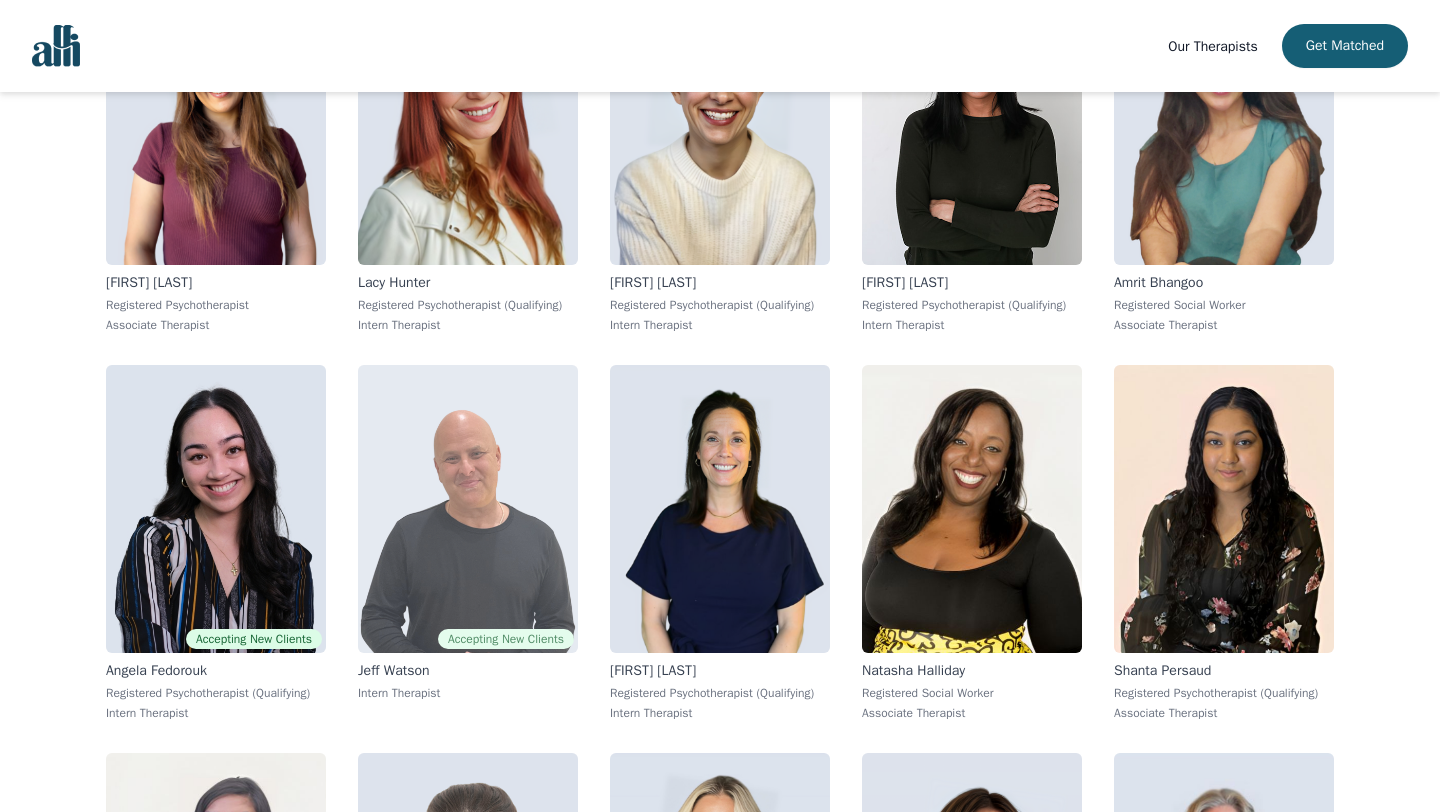 click at bounding box center (468, 509) 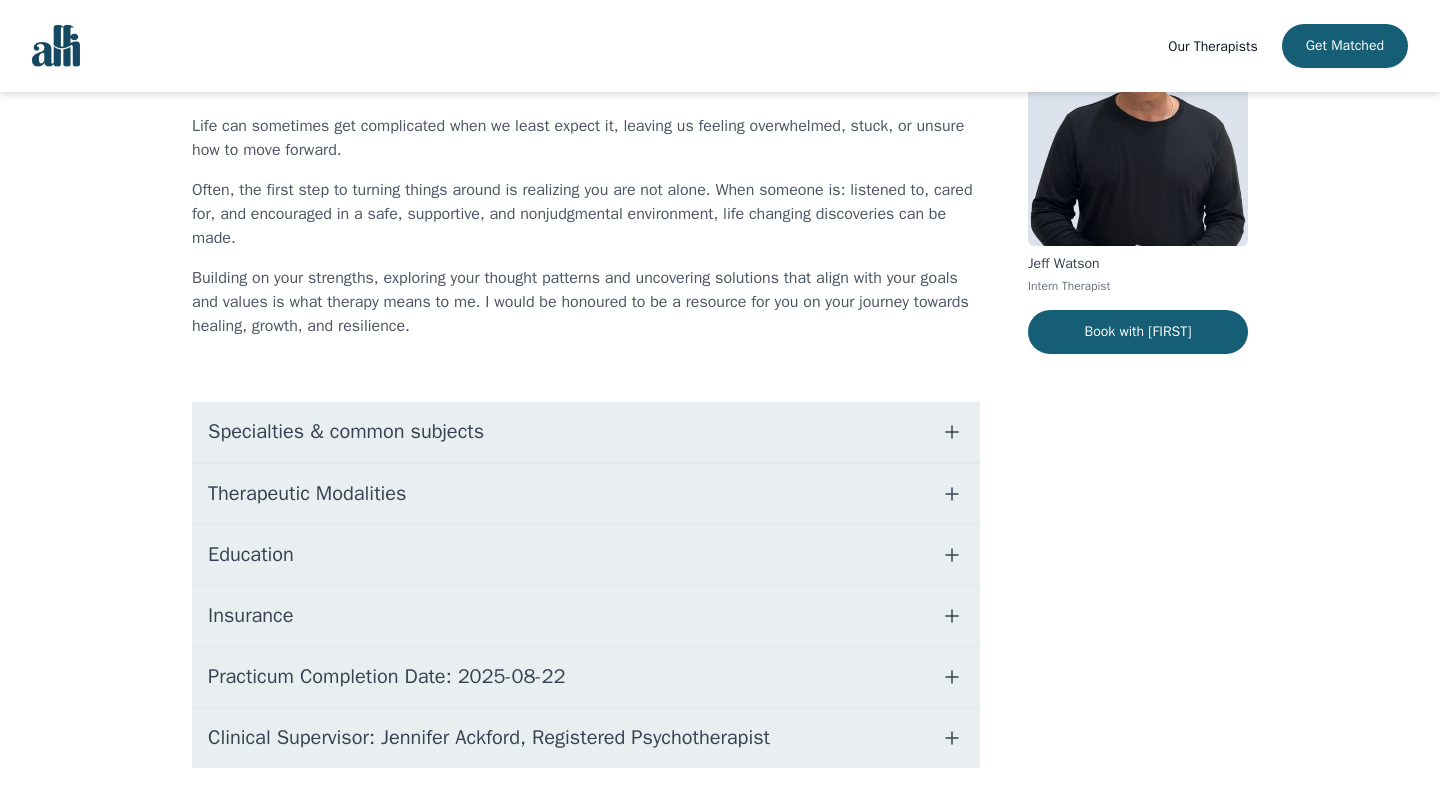 scroll, scrollTop: 185, scrollLeft: 0, axis: vertical 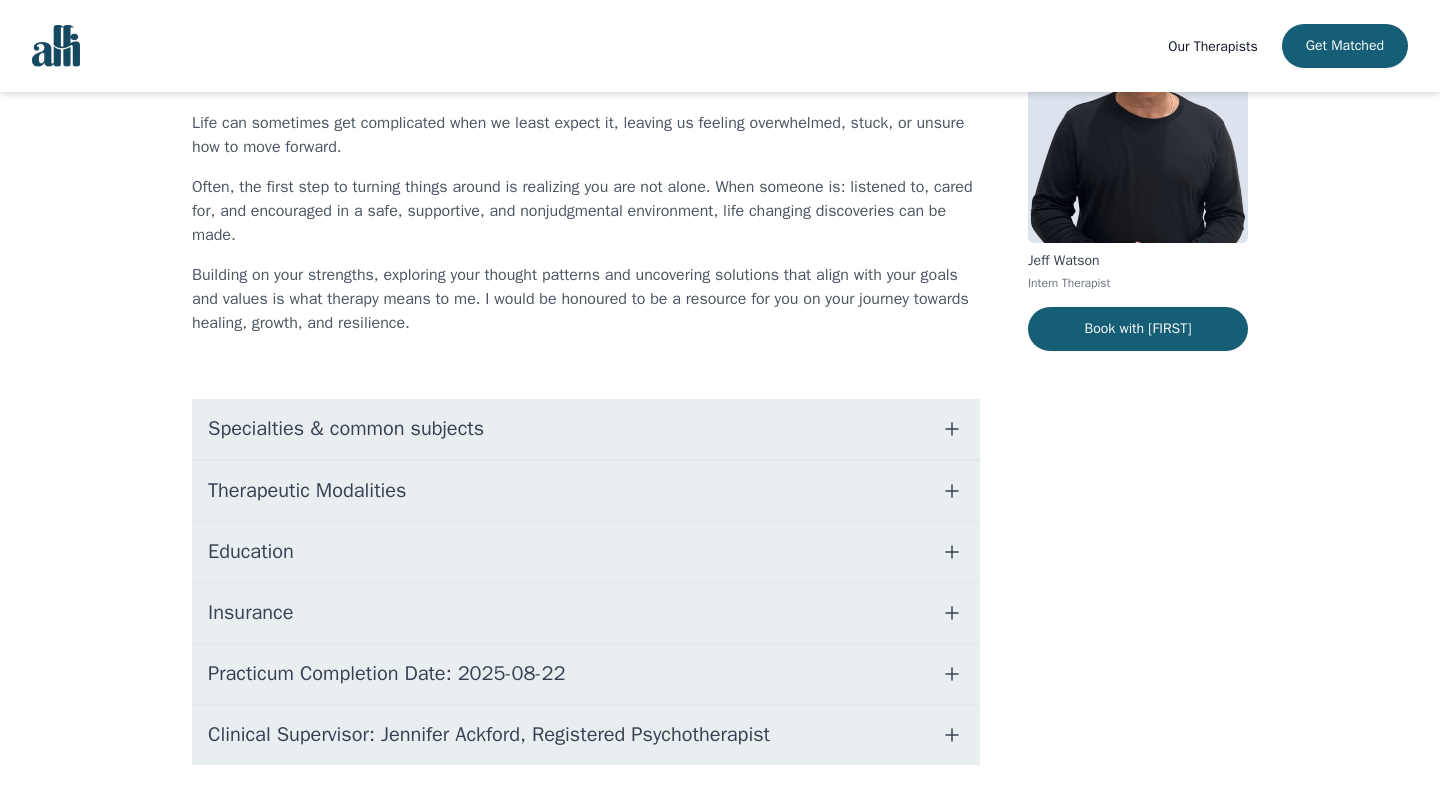 click on "Education" at bounding box center [586, 552] 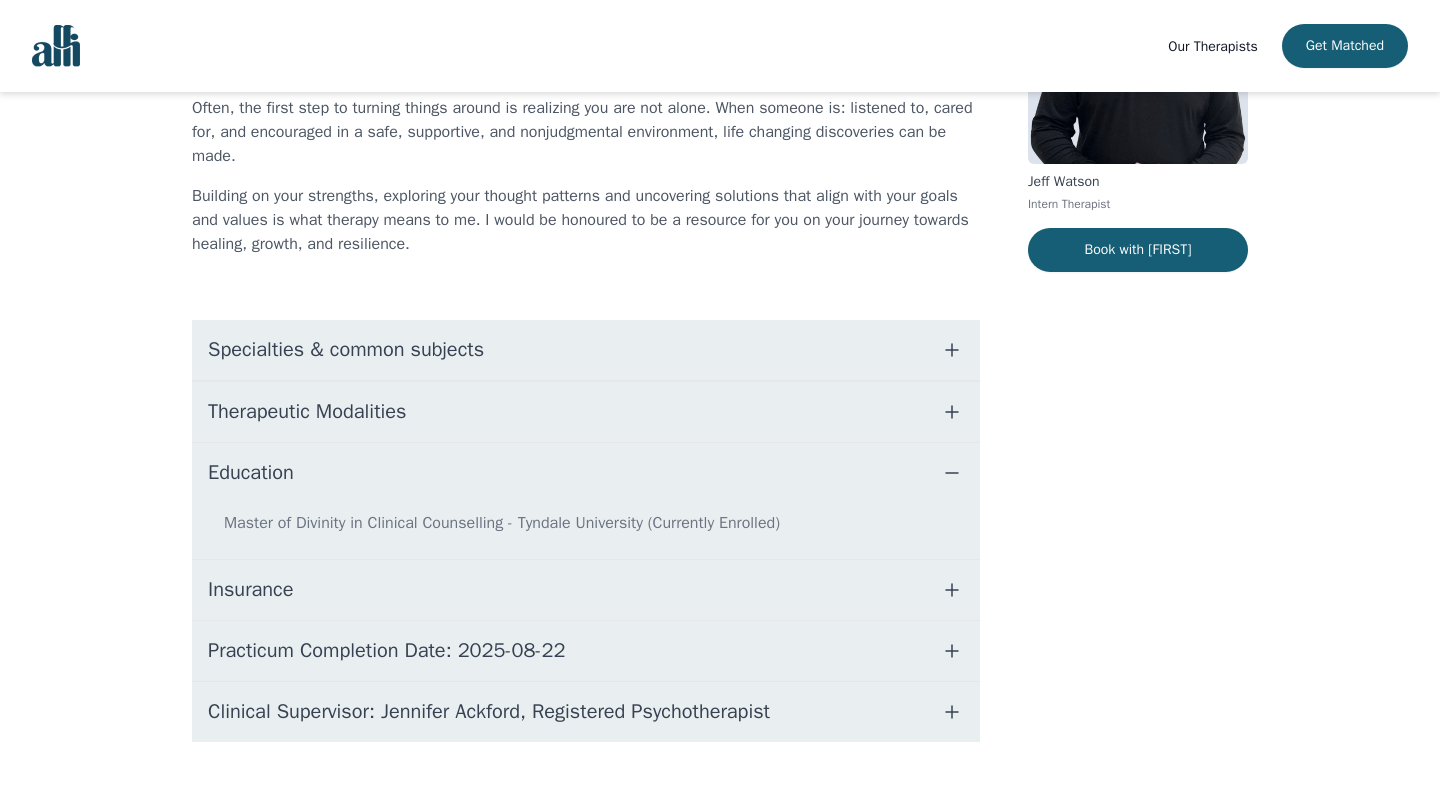 scroll, scrollTop: 290, scrollLeft: 0, axis: vertical 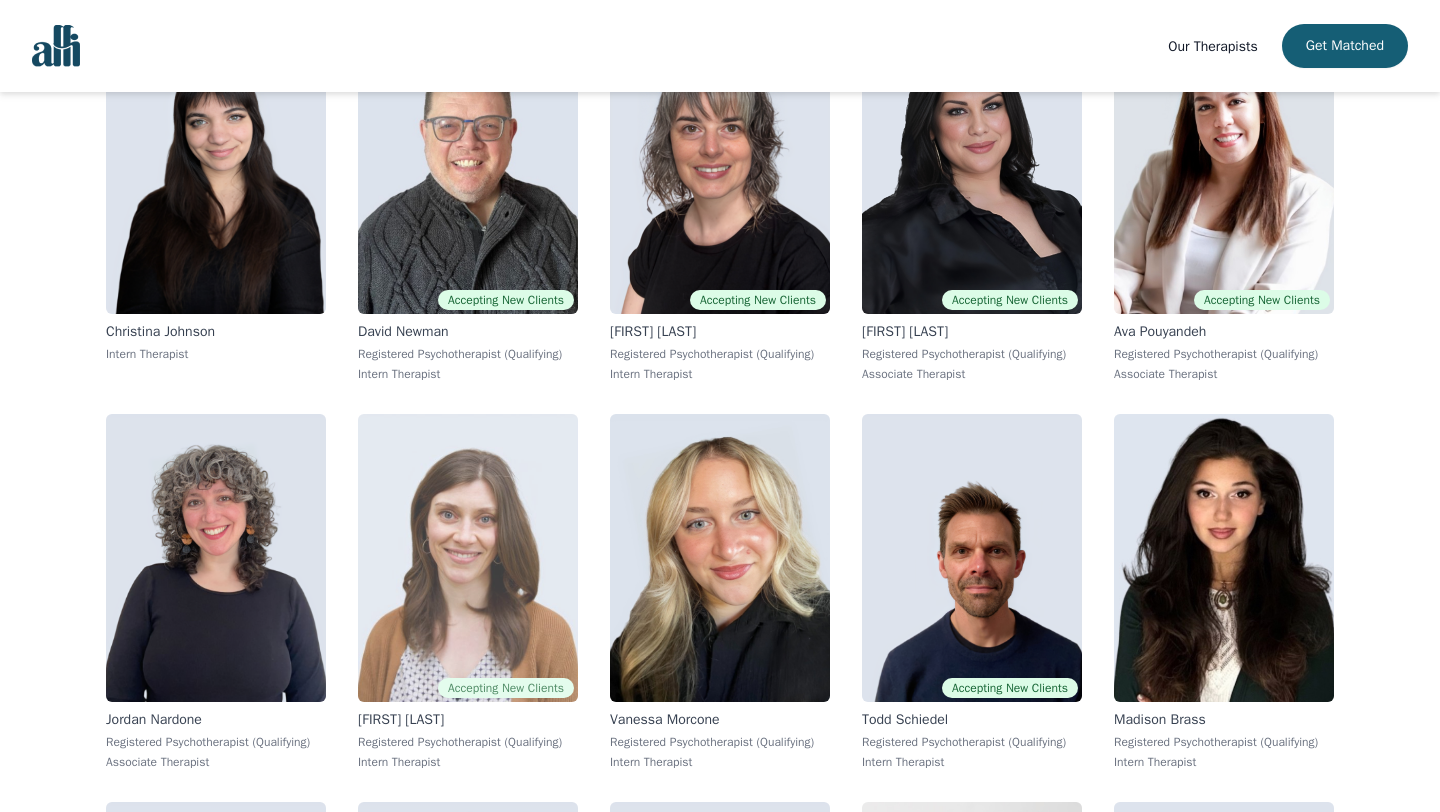 click at bounding box center (468, 558) 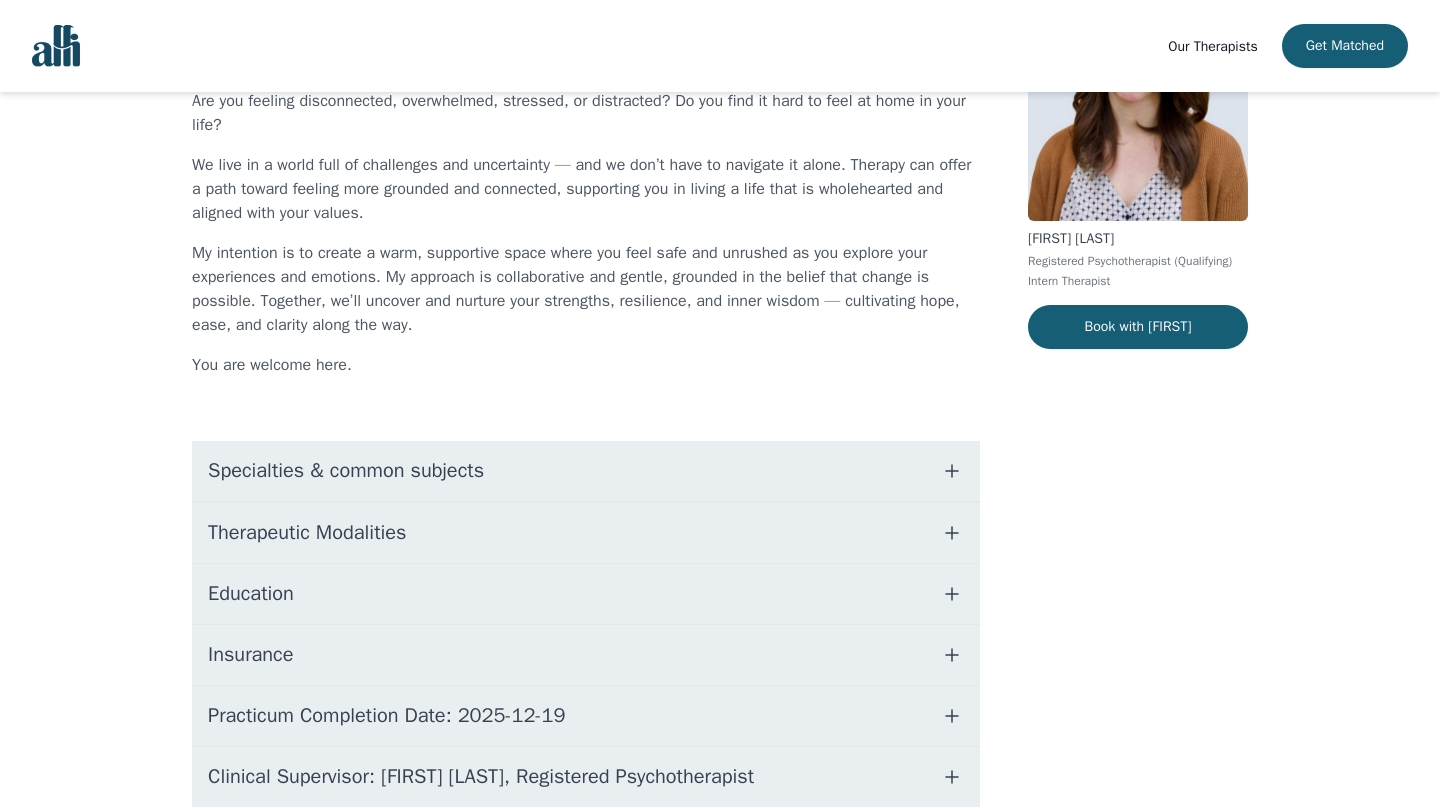 scroll, scrollTop: 298, scrollLeft: 0, axis: vertical 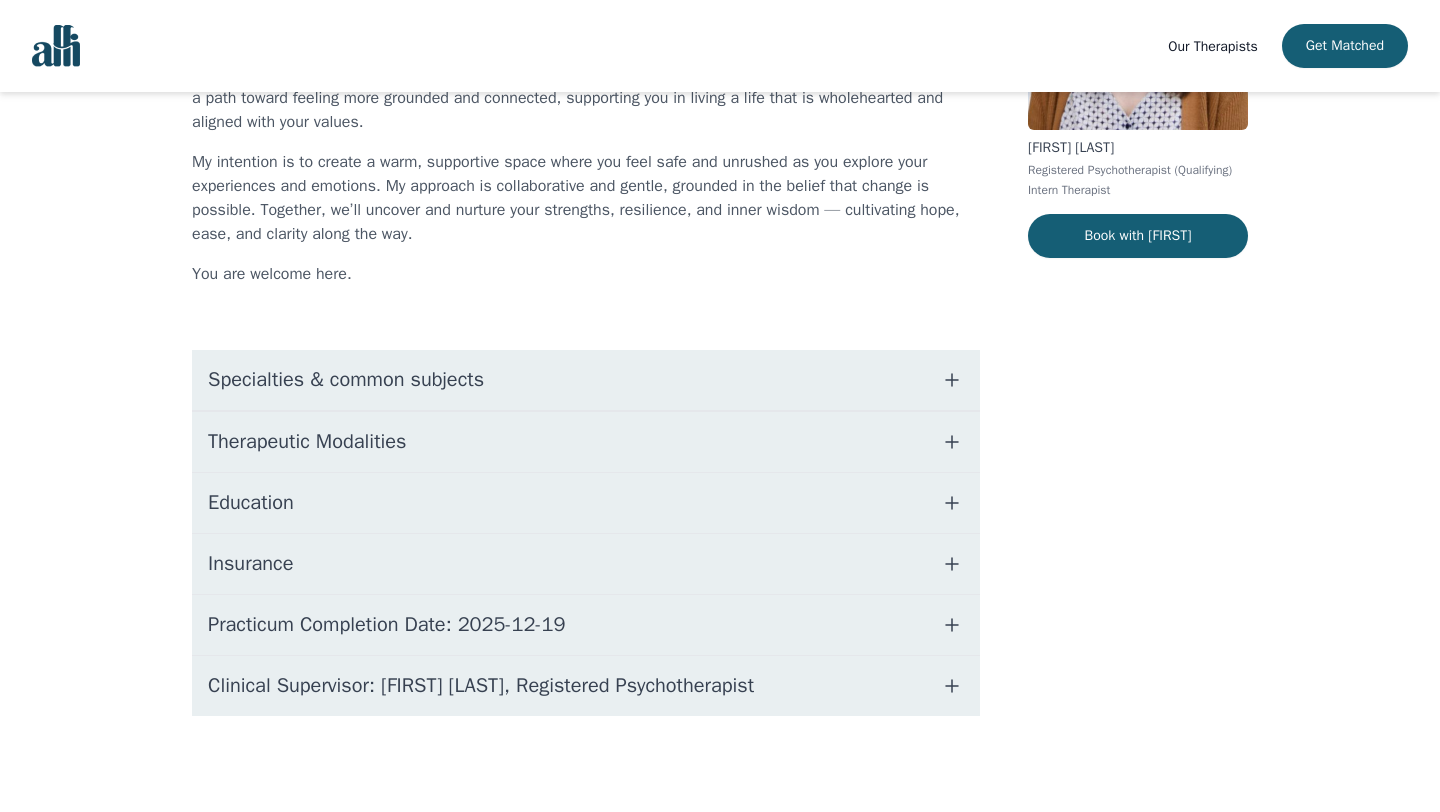 click on "Education" at bounding box center (586, 503) 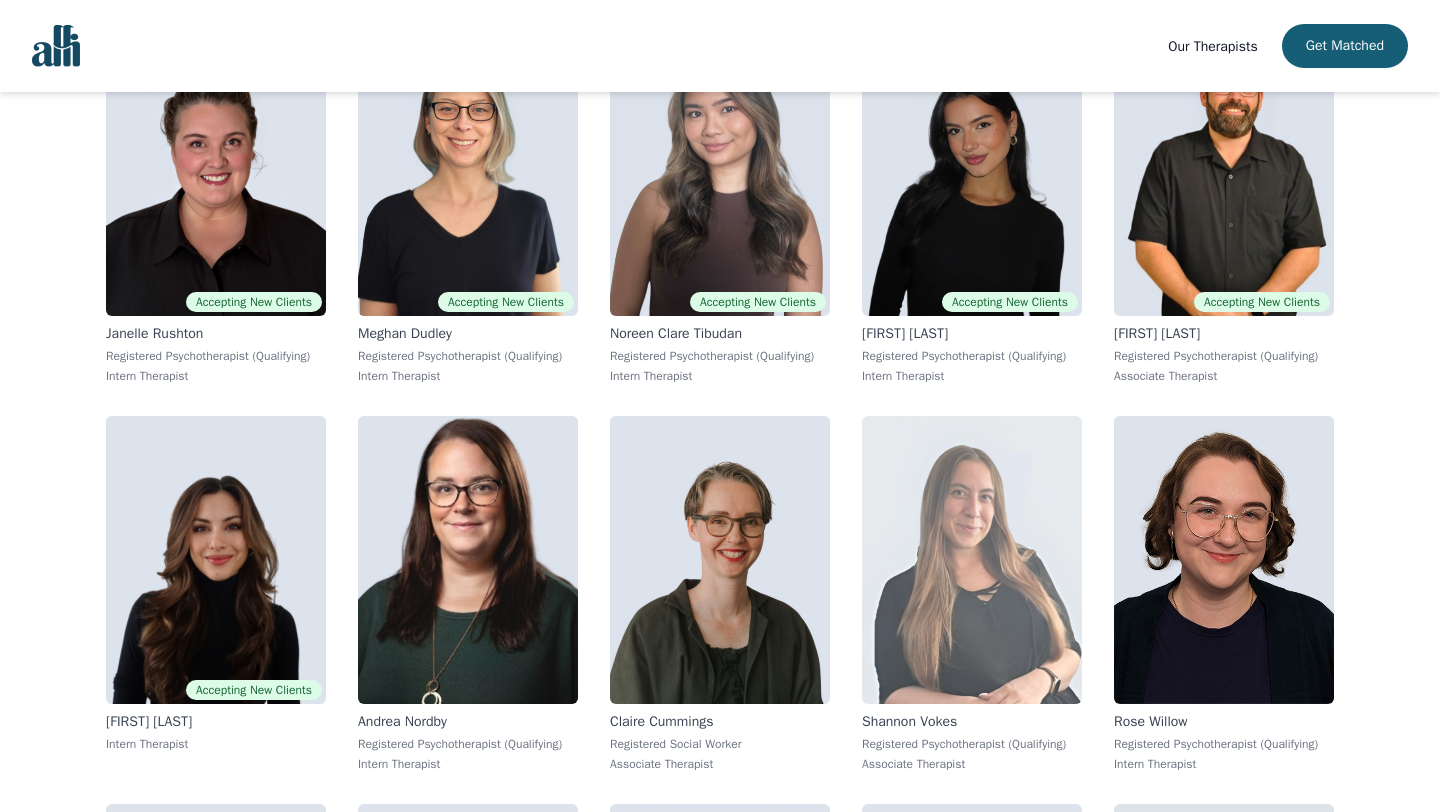 scroll, scrollTop: 911, scrollLeft: 0, axis: vertical 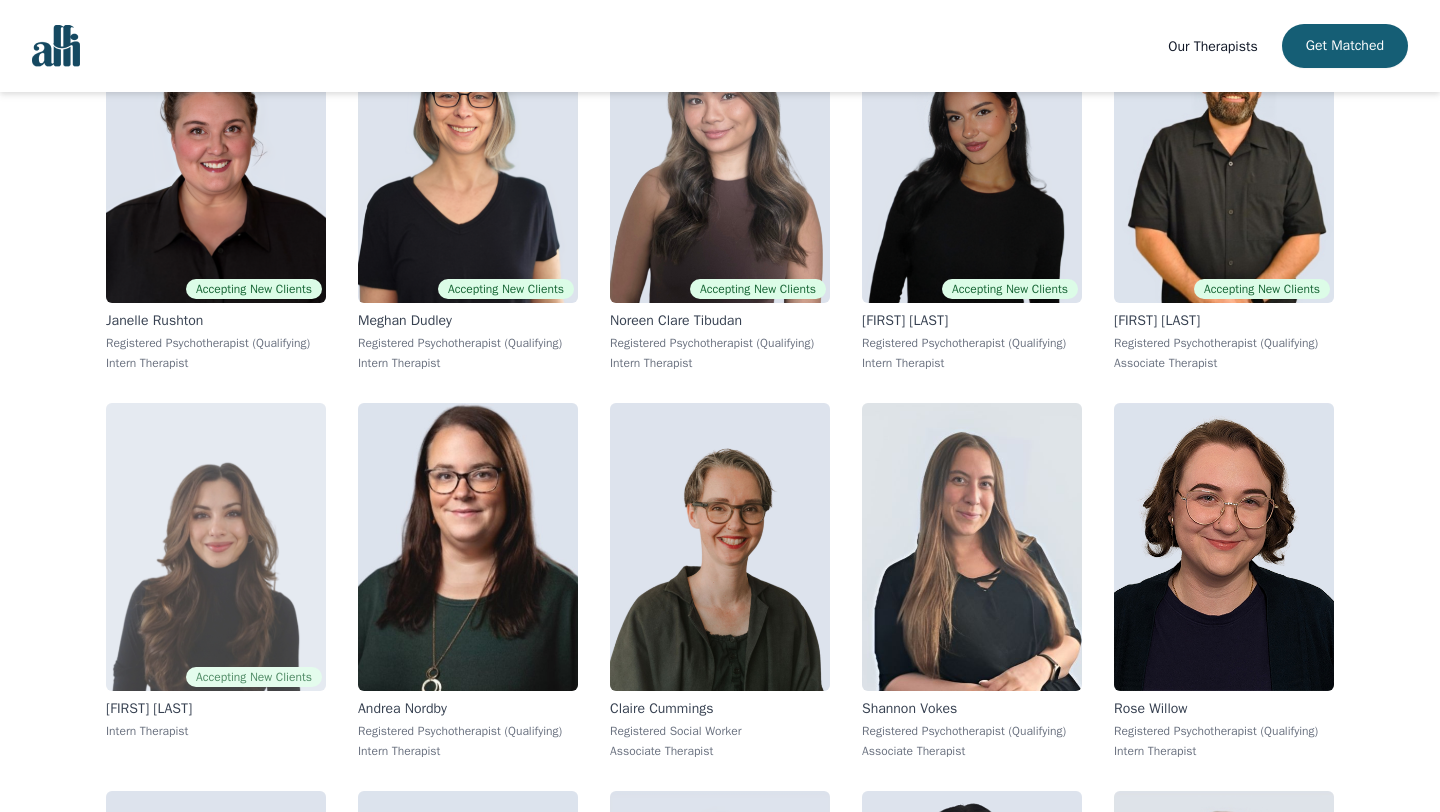 click at bounding box center (216, 547) 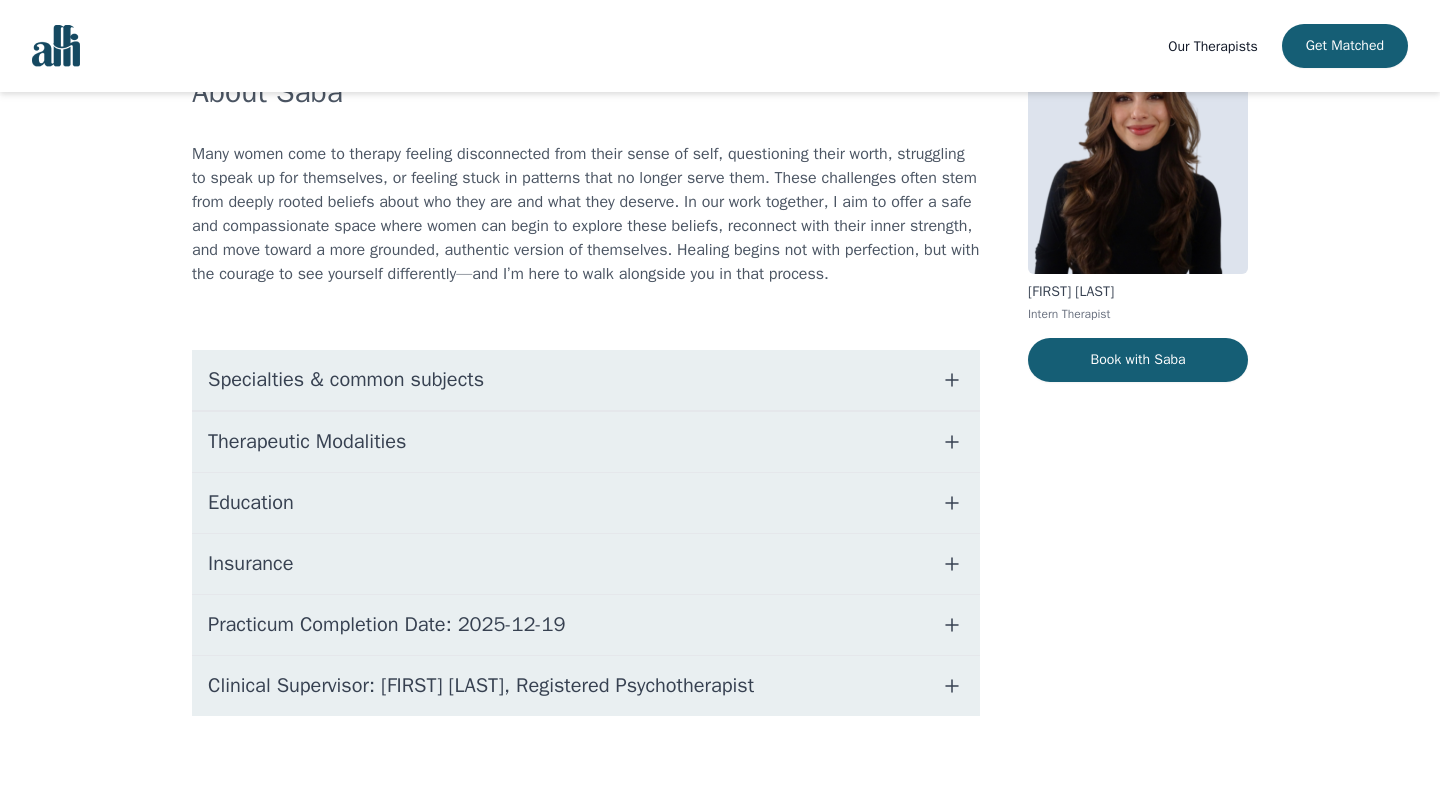 scroll, scrollTop: 0, scrollLeft: 0, axis: both 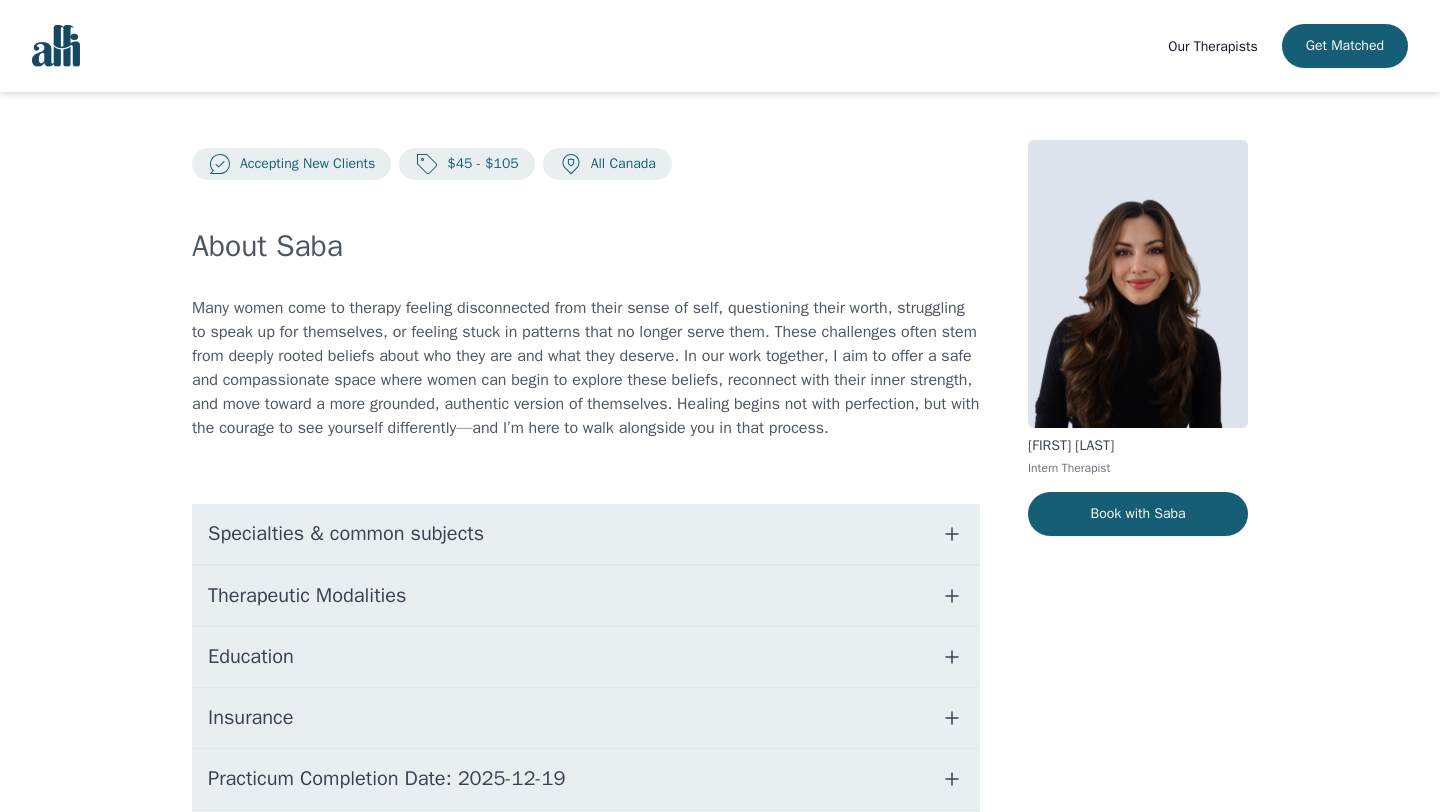 click on "Therapeutic Modalities" at bounding box center (307, 596) 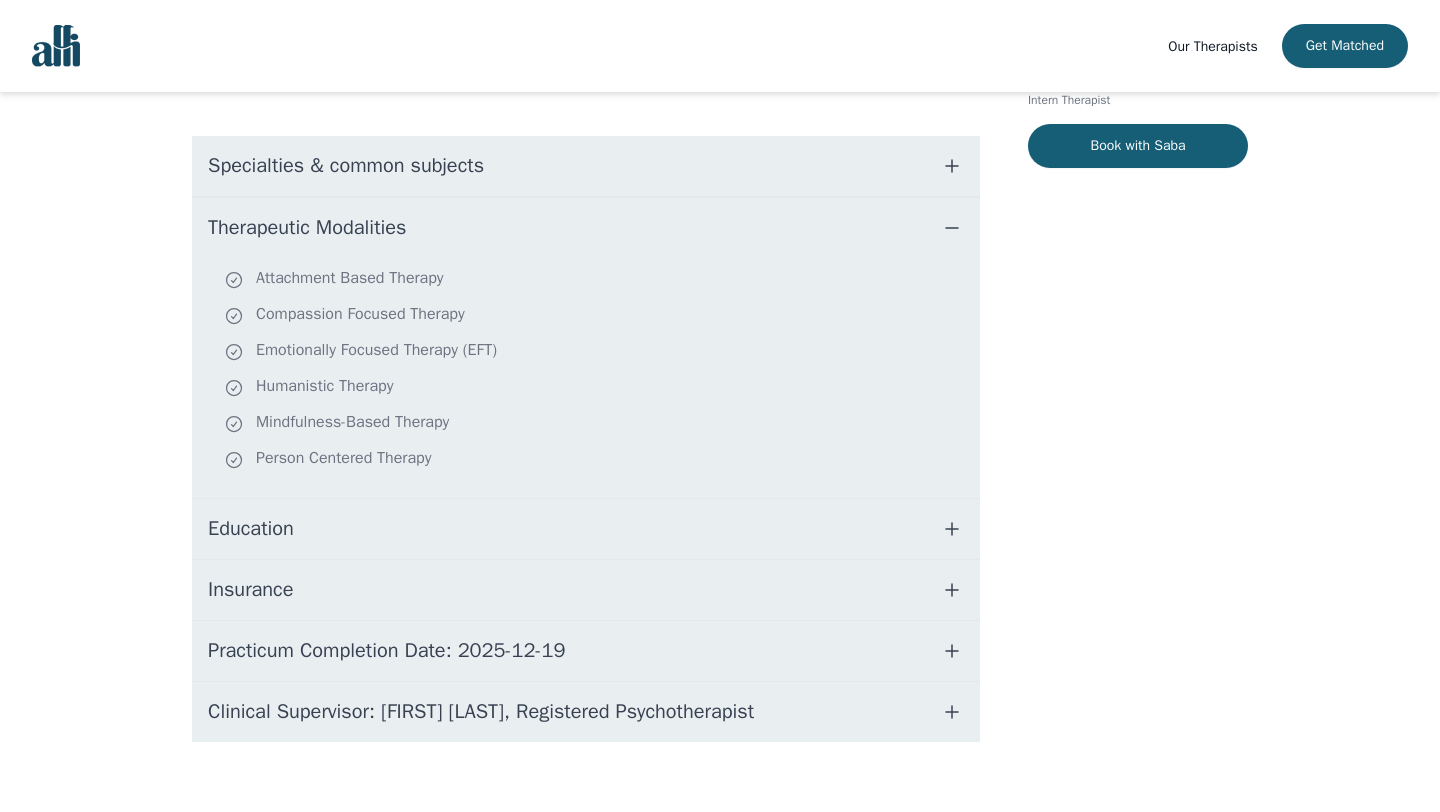 scroll, scrollTop: 418, scrollLeft: 0, axis: vertical 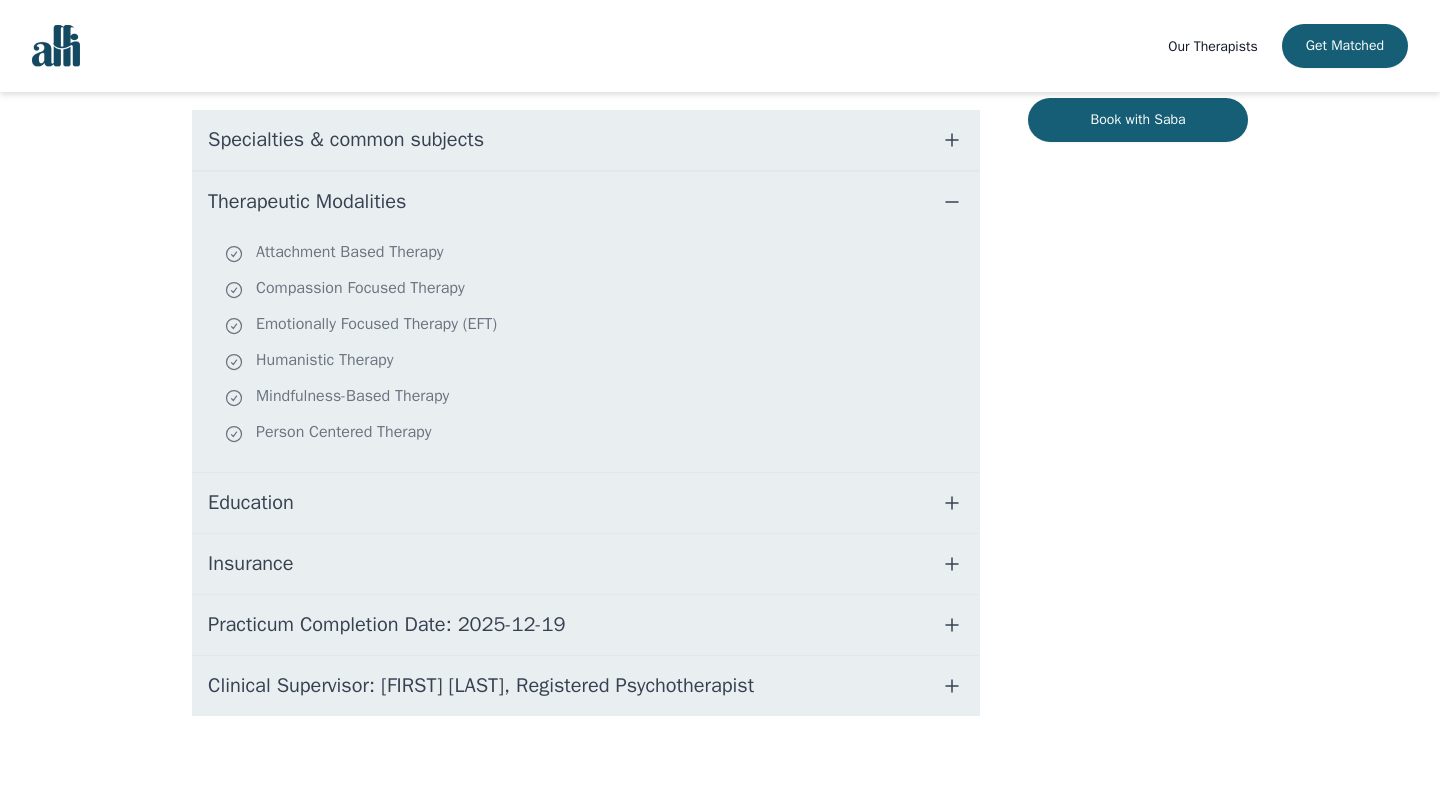 click on "Education" at bounding box center [251, 503] 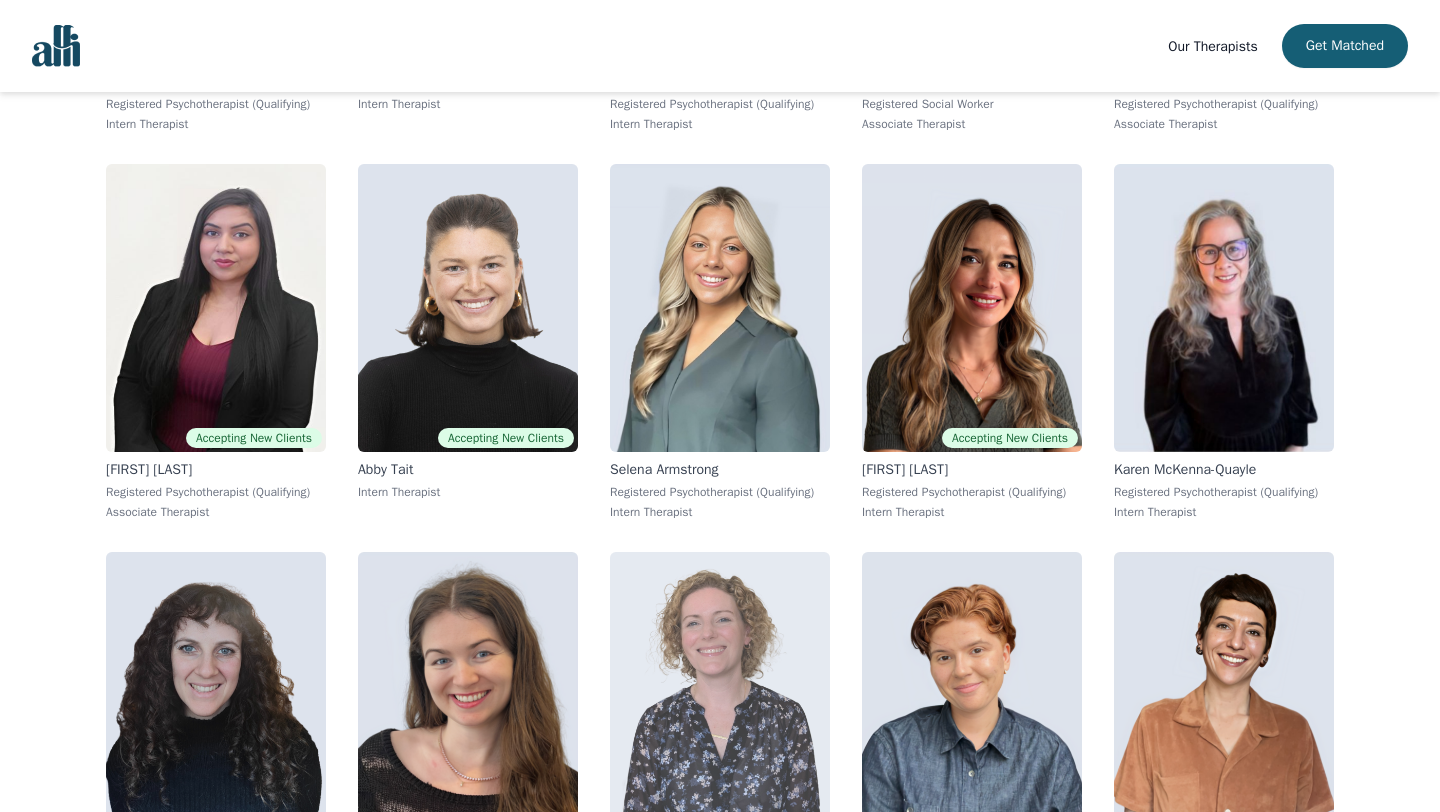 scroll, scrollTop: 3163, scrollLeft: 0, axis: vertical 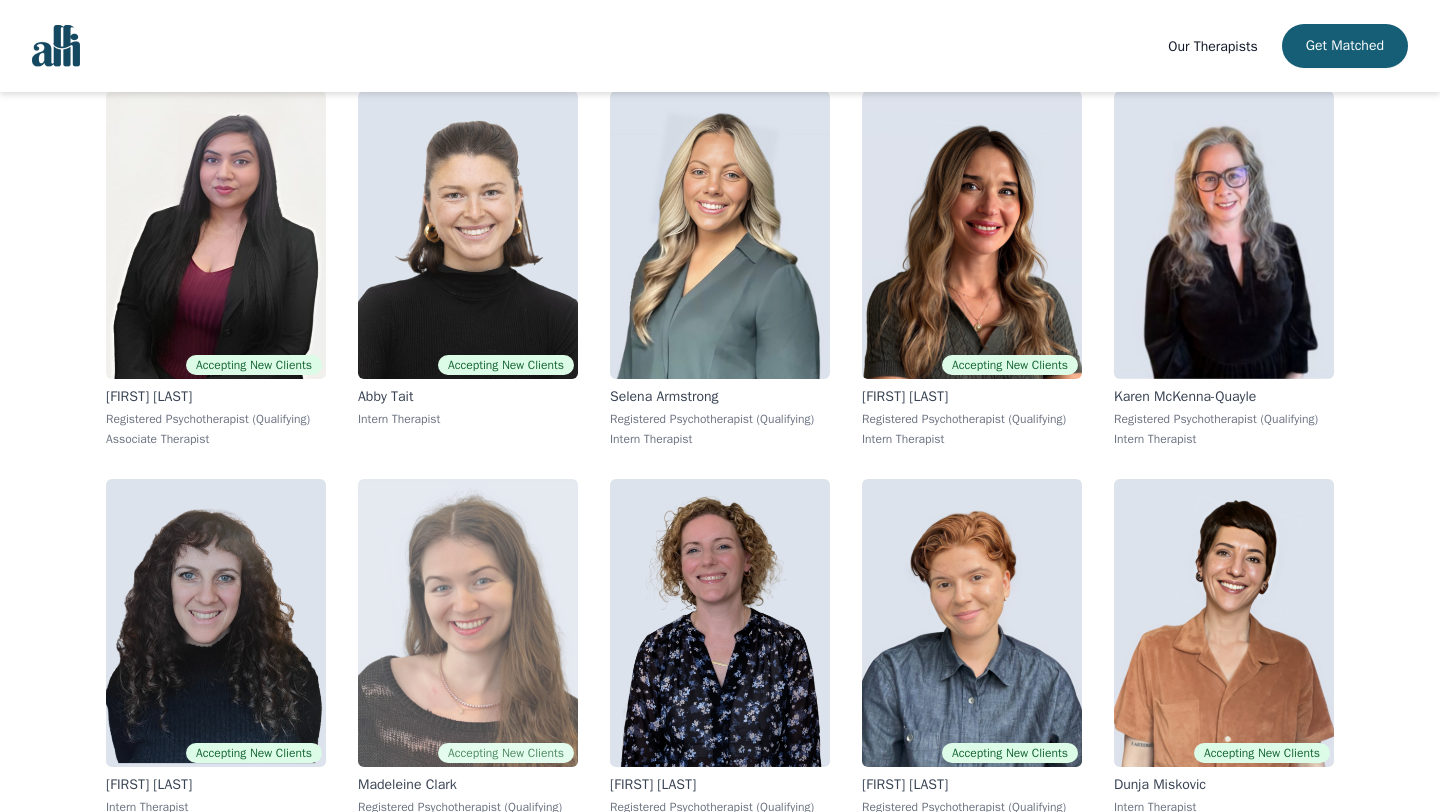 click at bounding box center (468, 623) 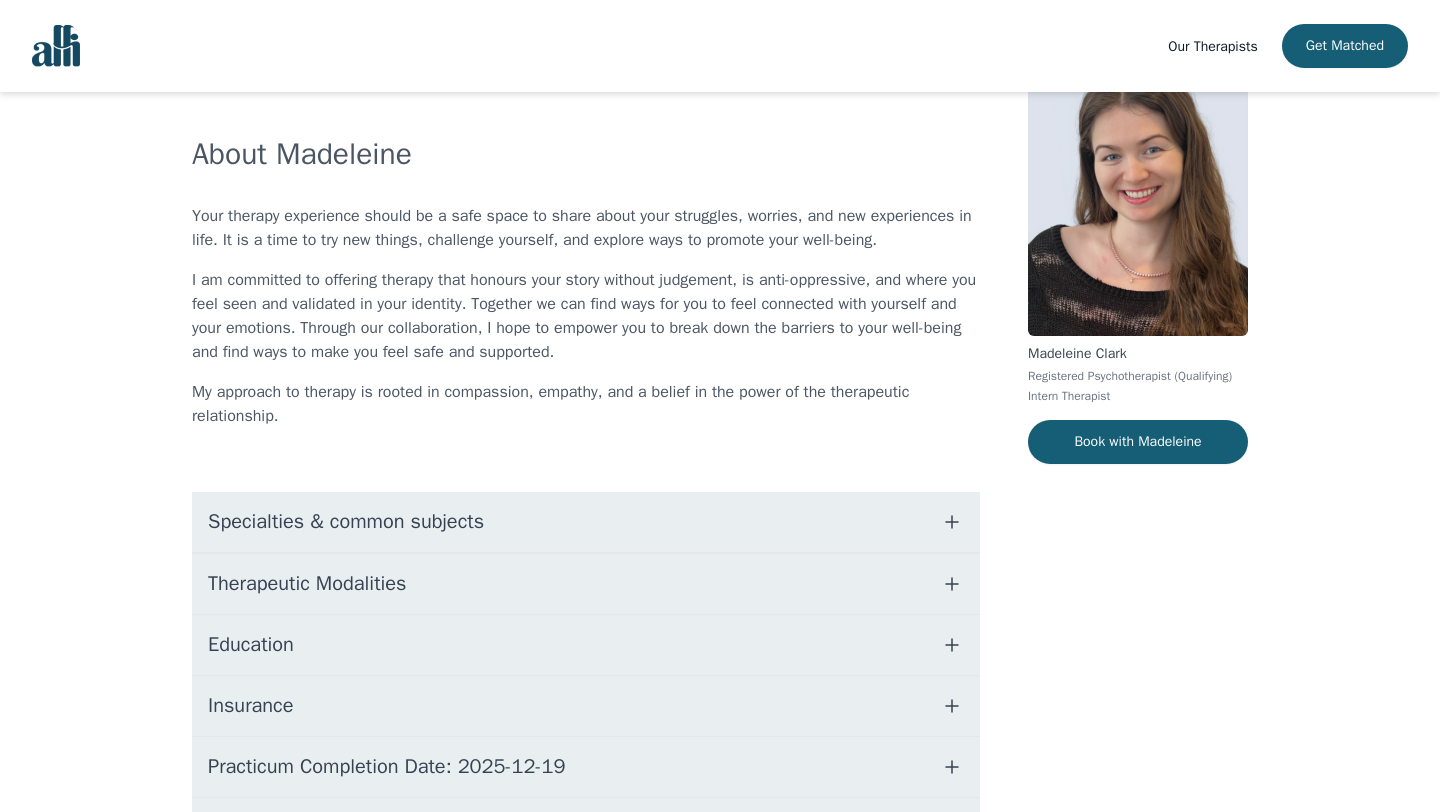scroll, scrollTop: 108, scrollLeft: 0, axis: vertical 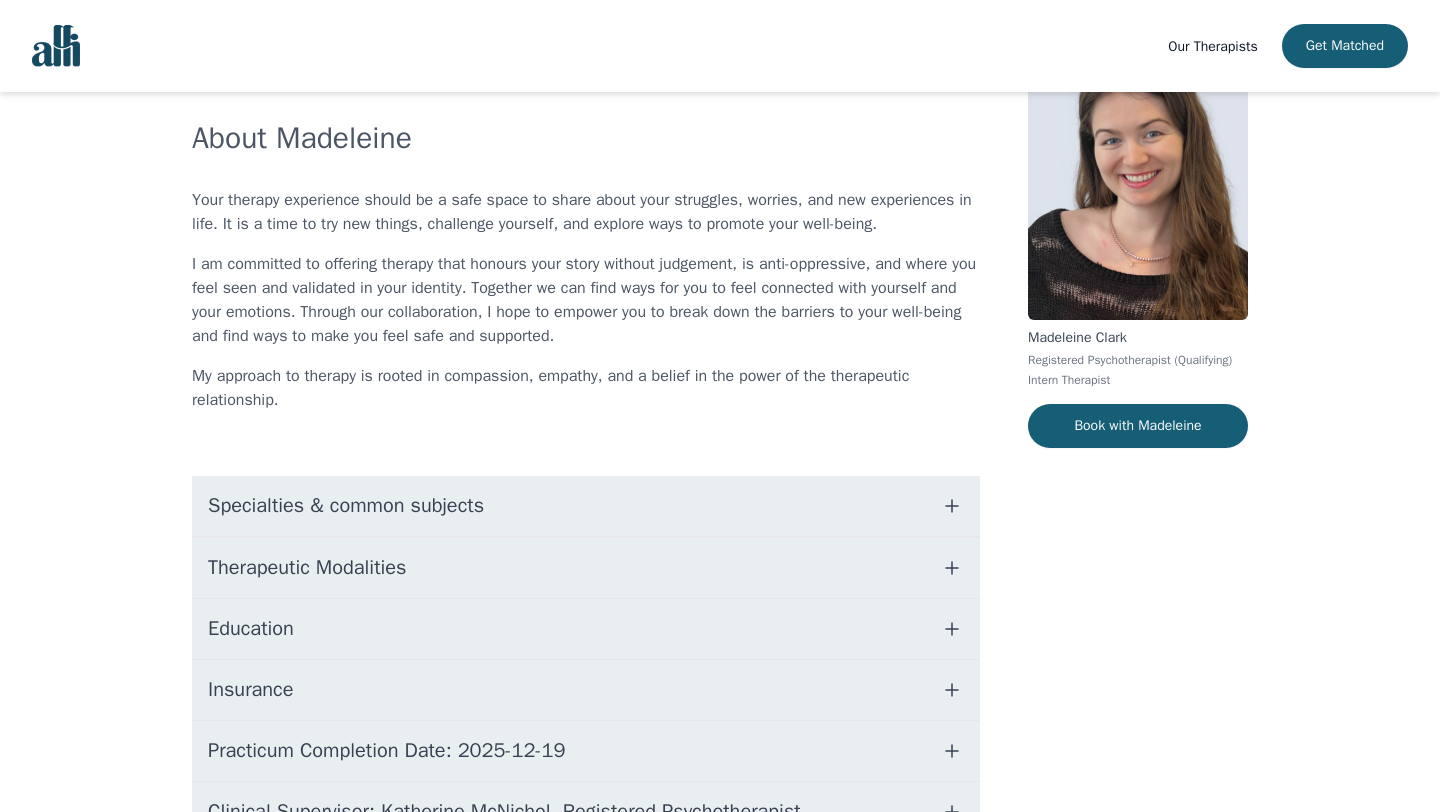 click on "Education" at bounding box center [586, 629] 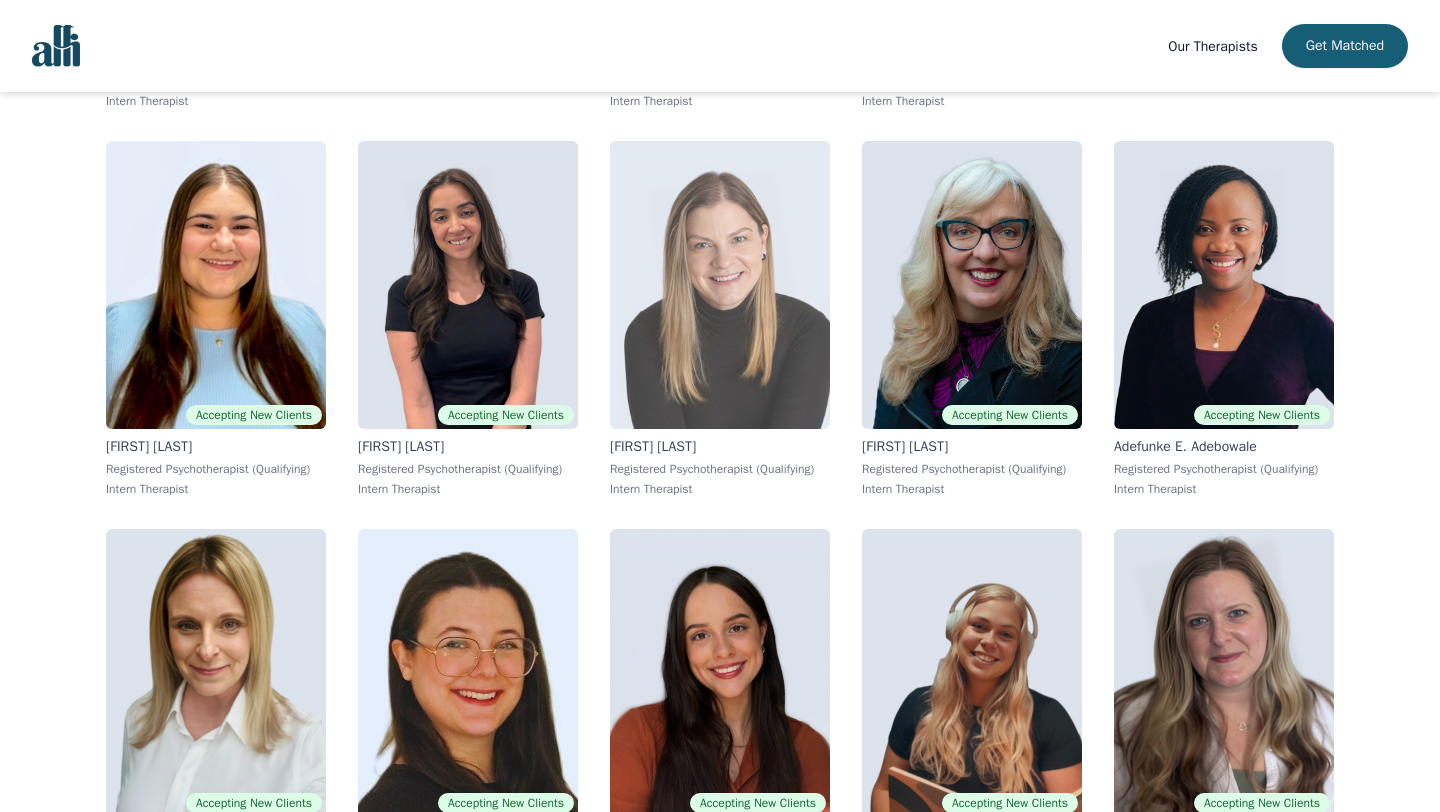 scroll, scrollTop: 9847, scrollLeft: 0, axis: vertical 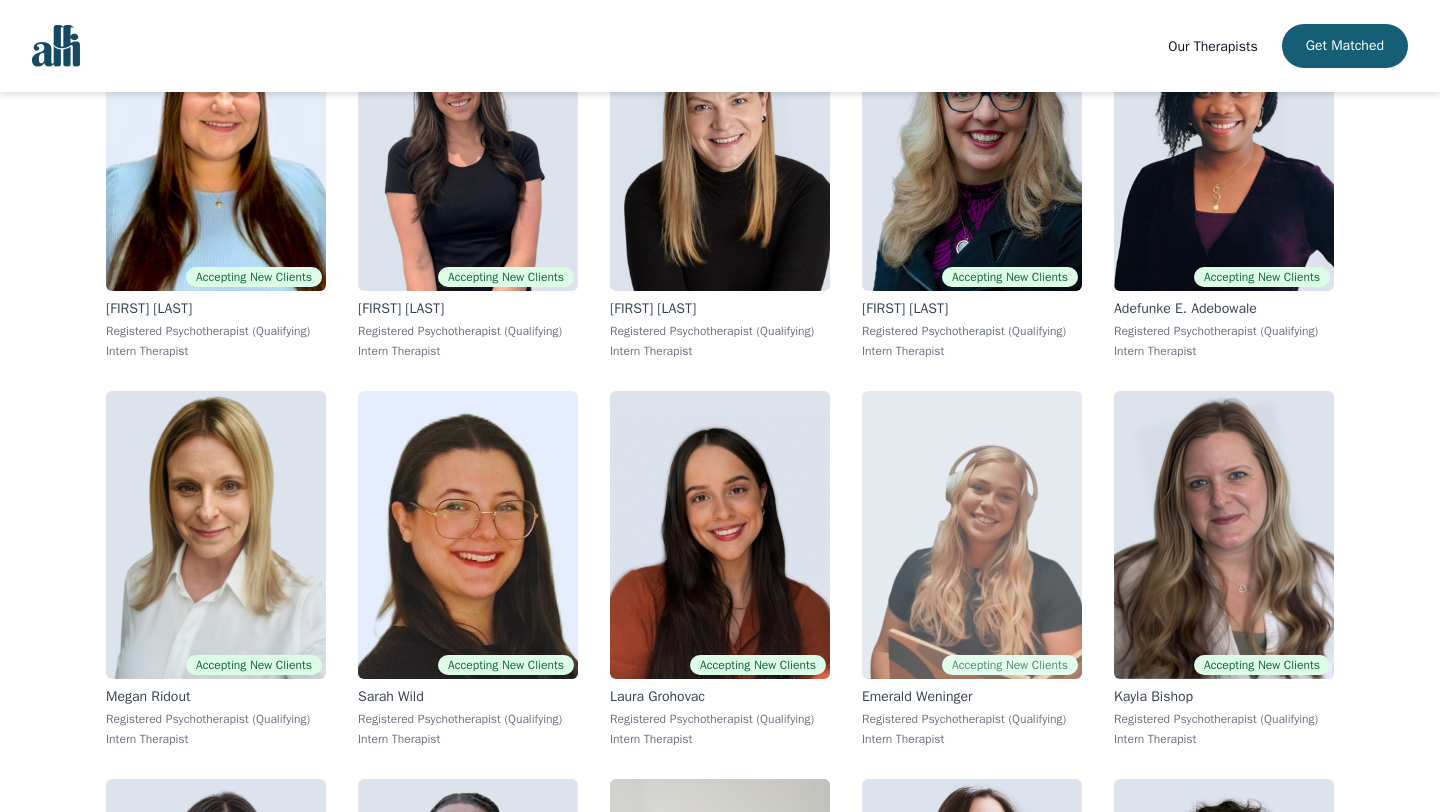 click at bounding box center (972, 535) 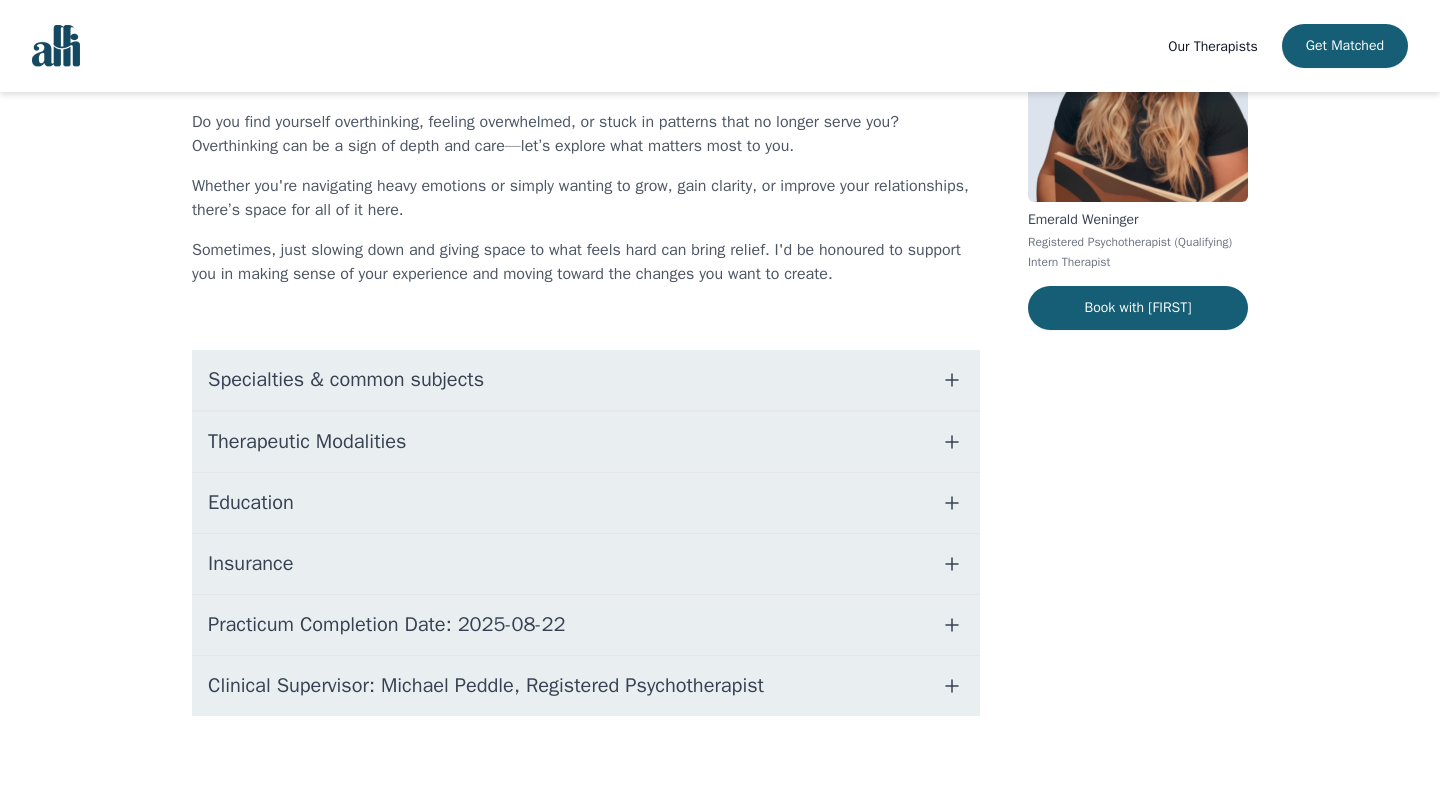 scroll, scrollTop: 0, scrollLeft: 0, axis: both 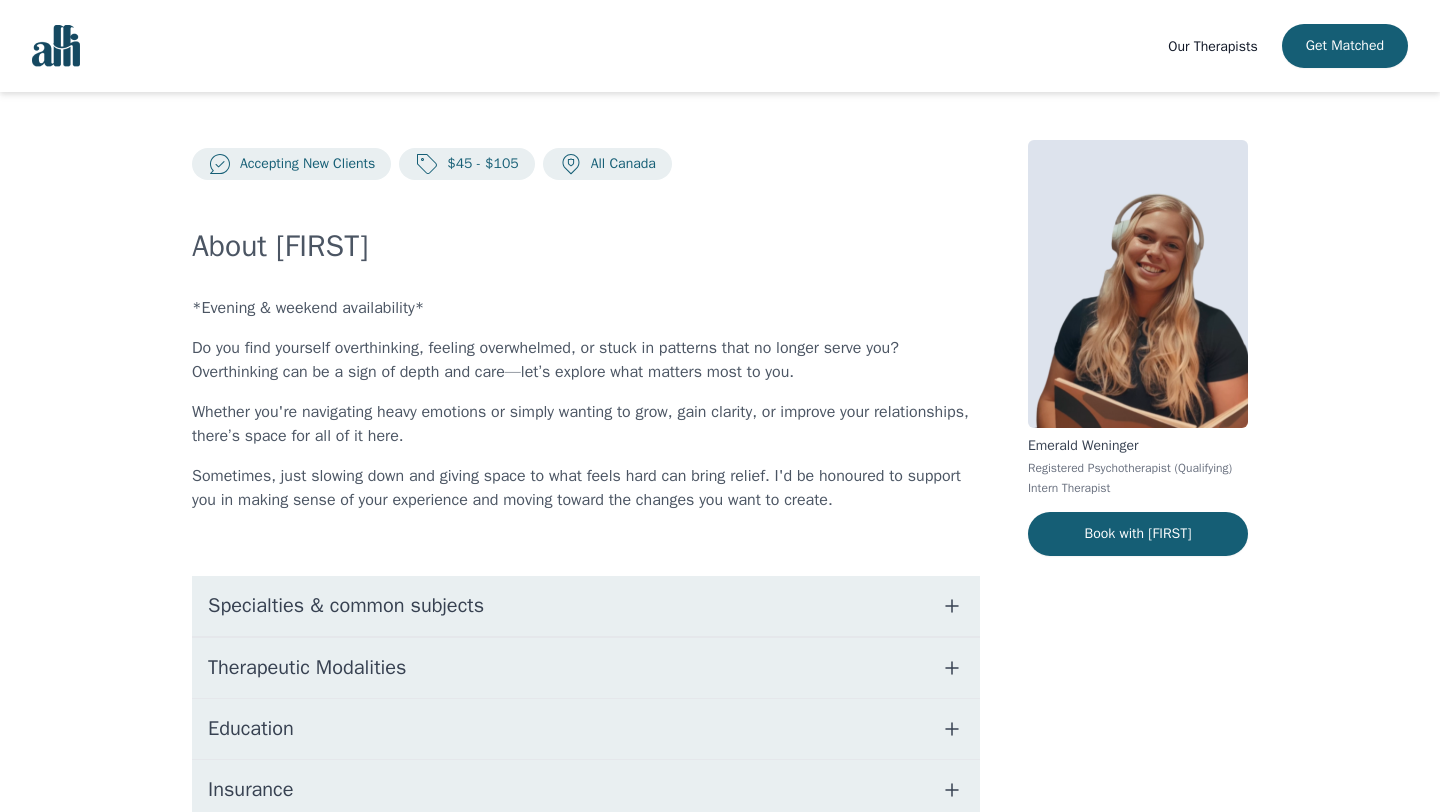 click on "Education" at bounding box center [586, 729] 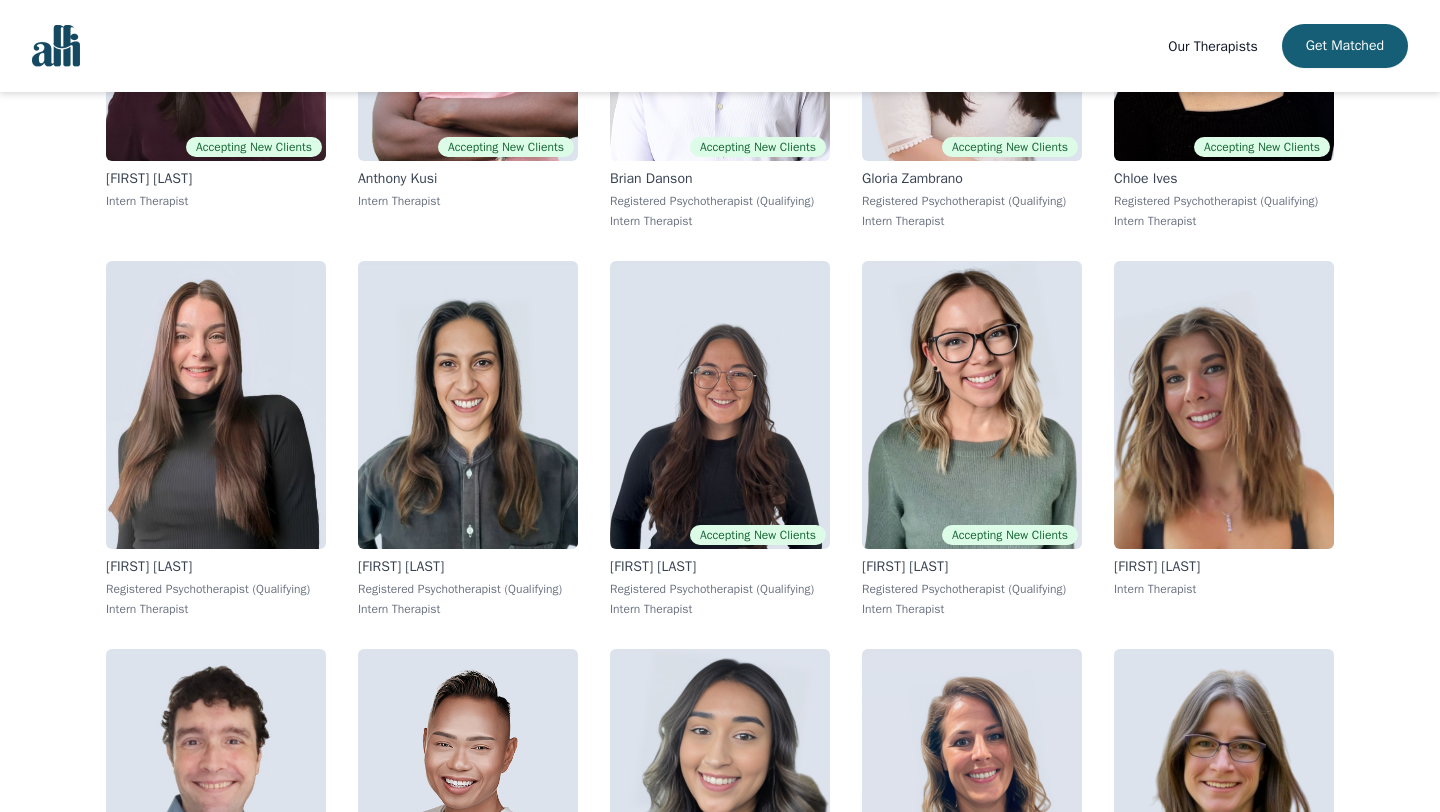click at bounding box center [720, 405] 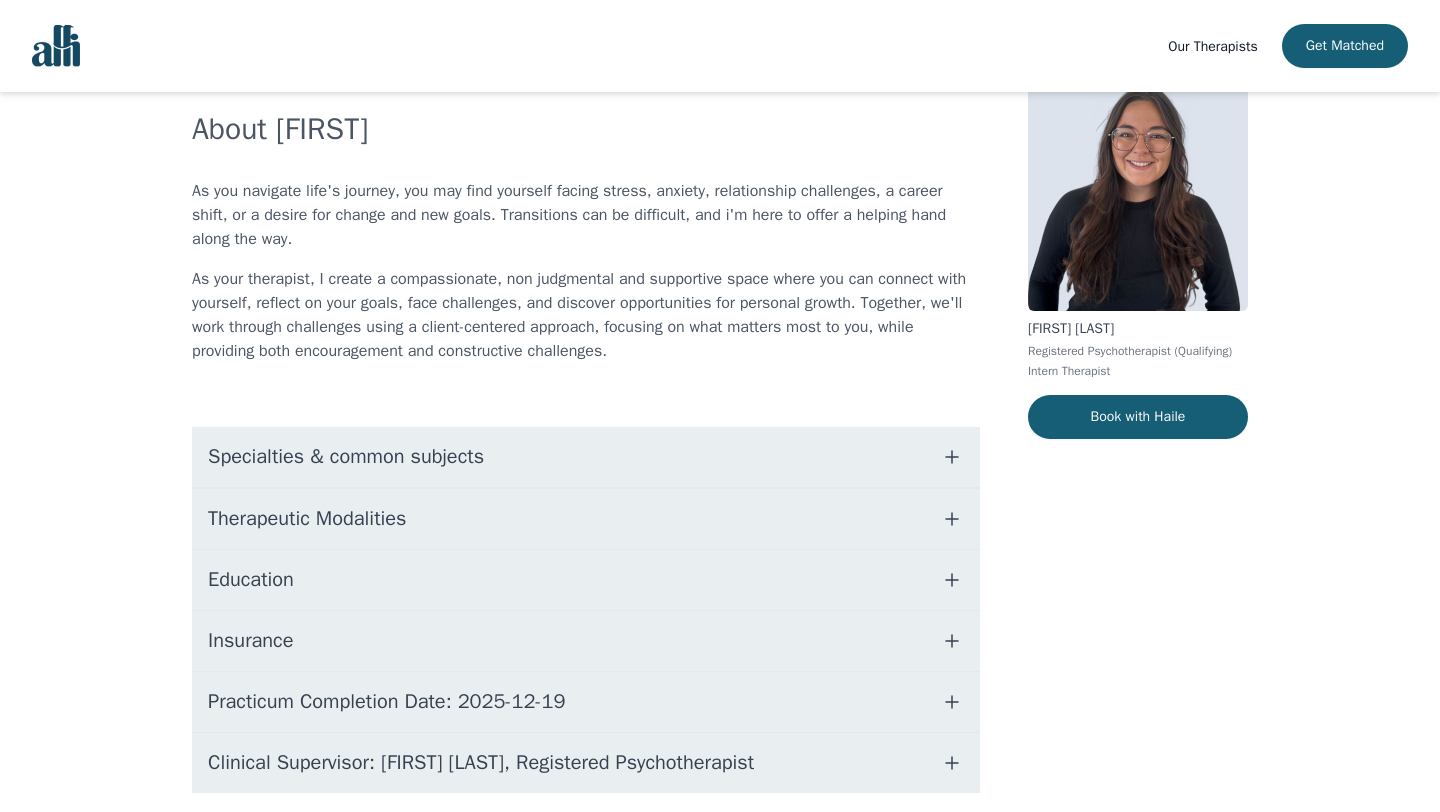 scroll, scrollTop: 194, scrollLeft: 0, axis: vertical 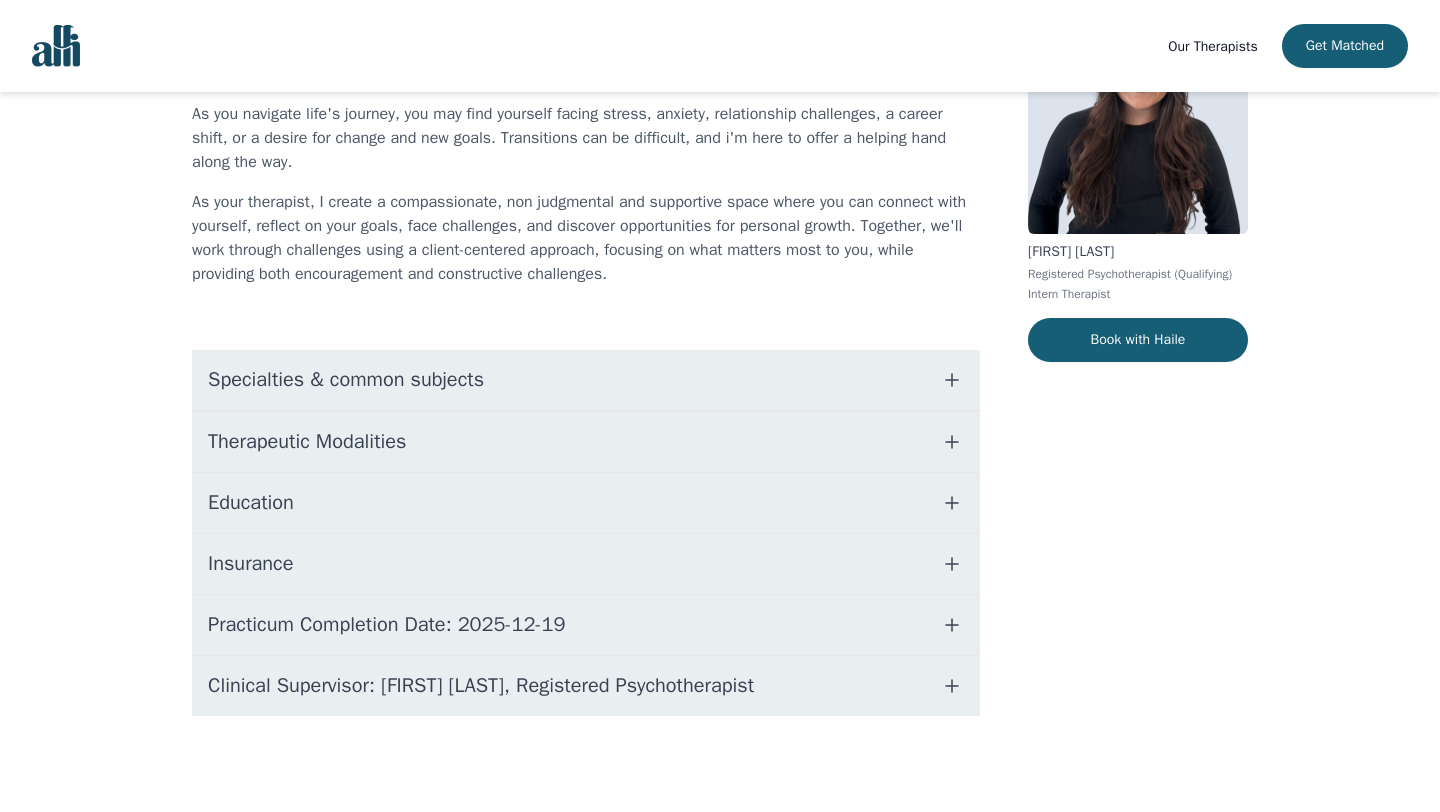click on "Education" at bounding box center [586, 503] 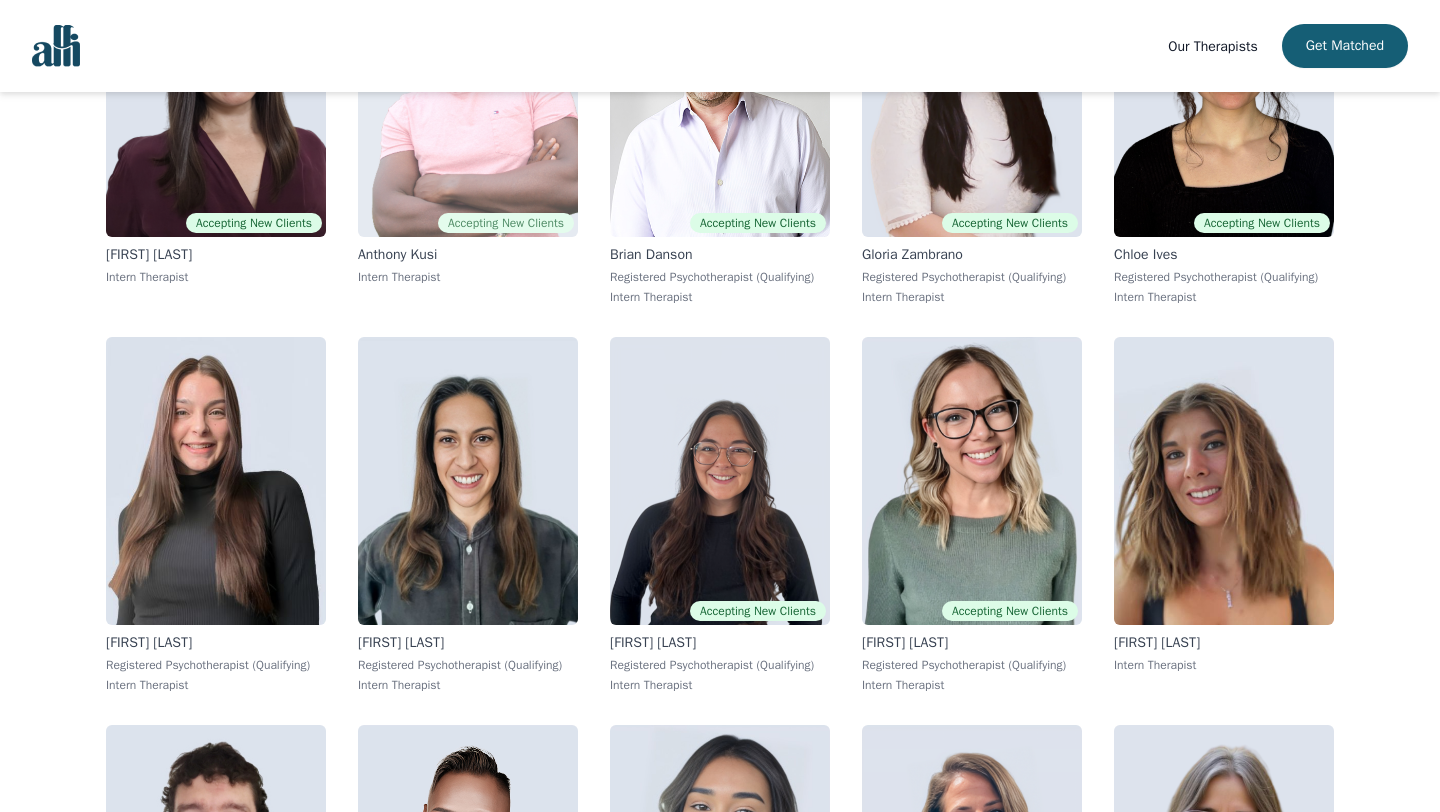 scroll, scrollTop: 12222, scrollLeft: 0, axis: vertical 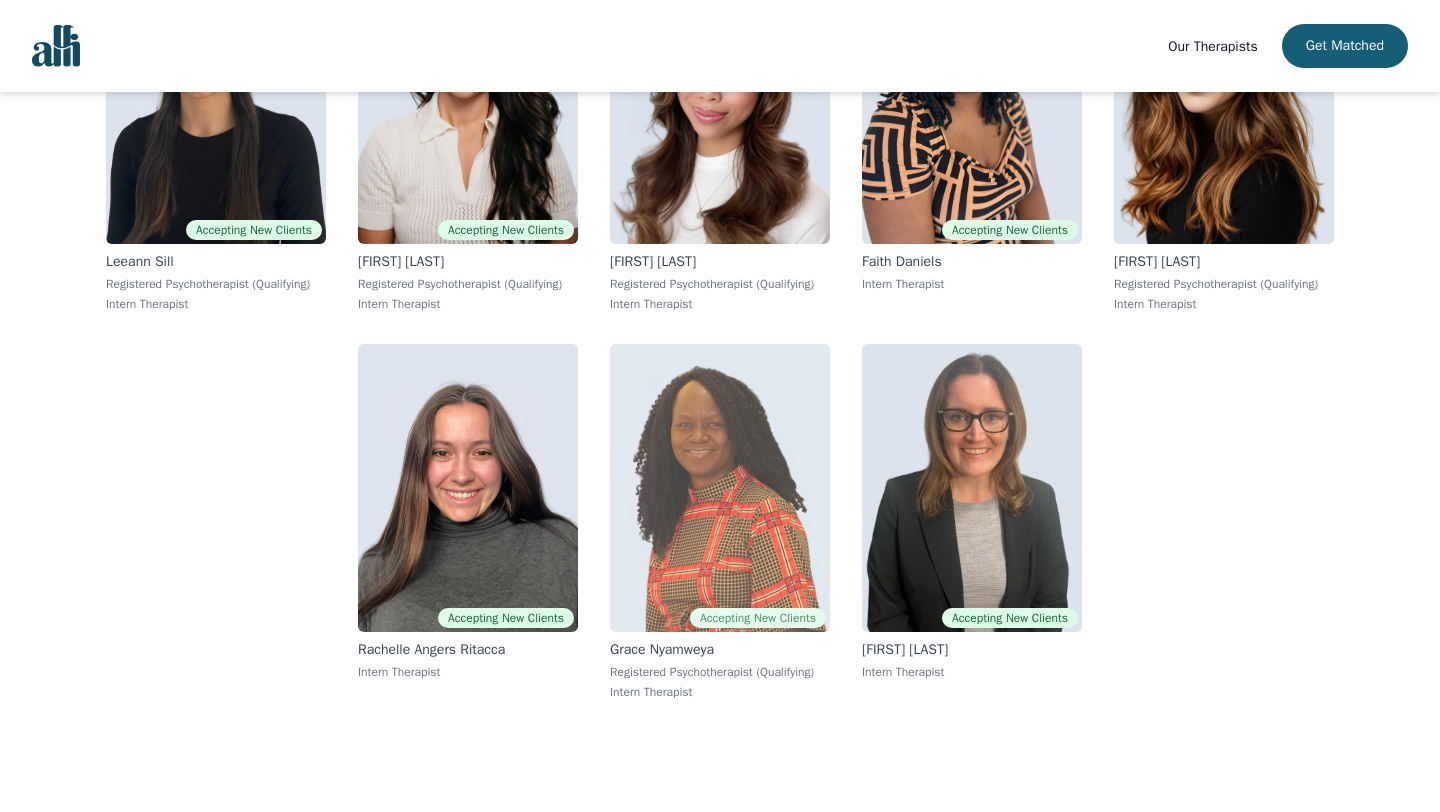 click at bounding box center (720, 488) 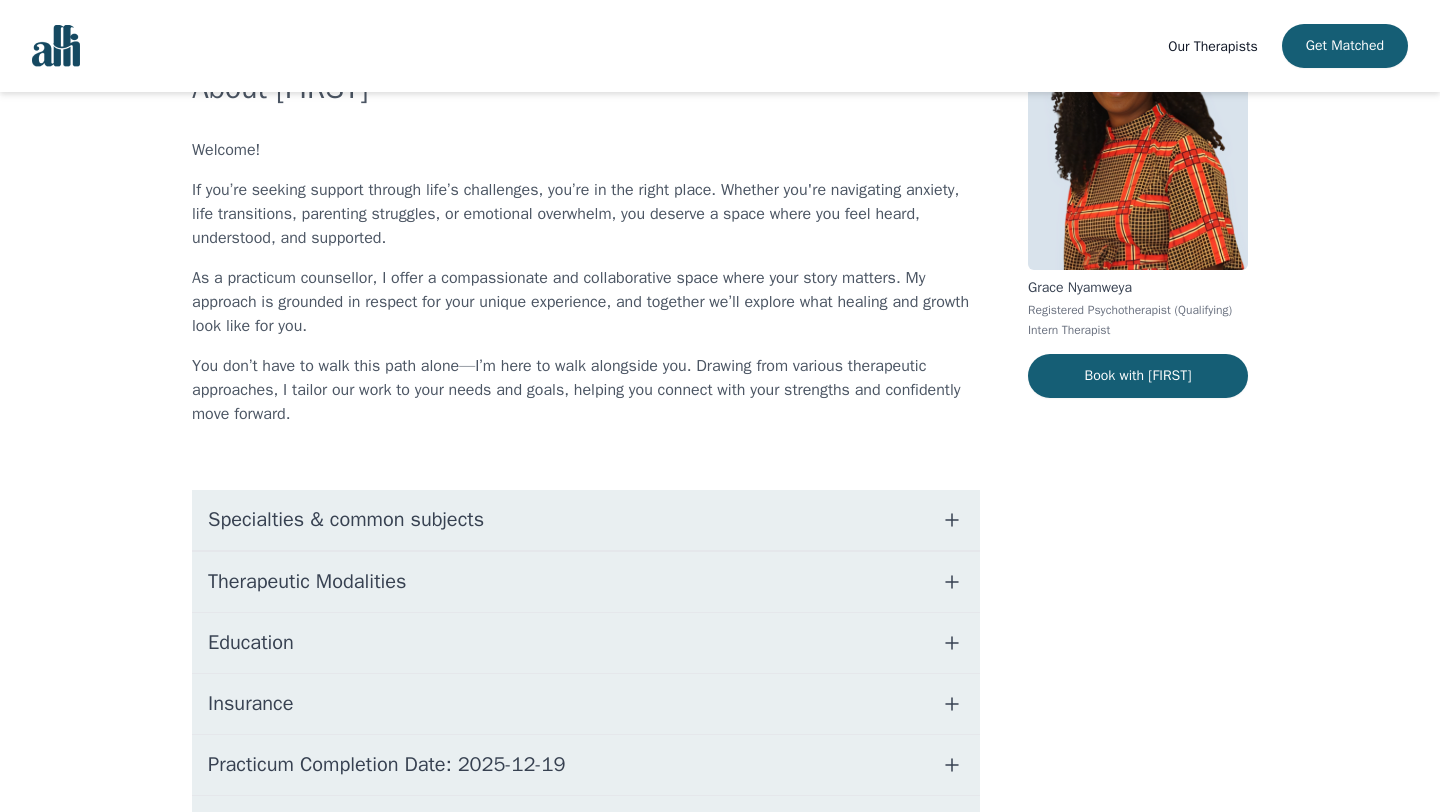 scroll, scrollTop: 298, scrollLeft: 0, axis: vertical 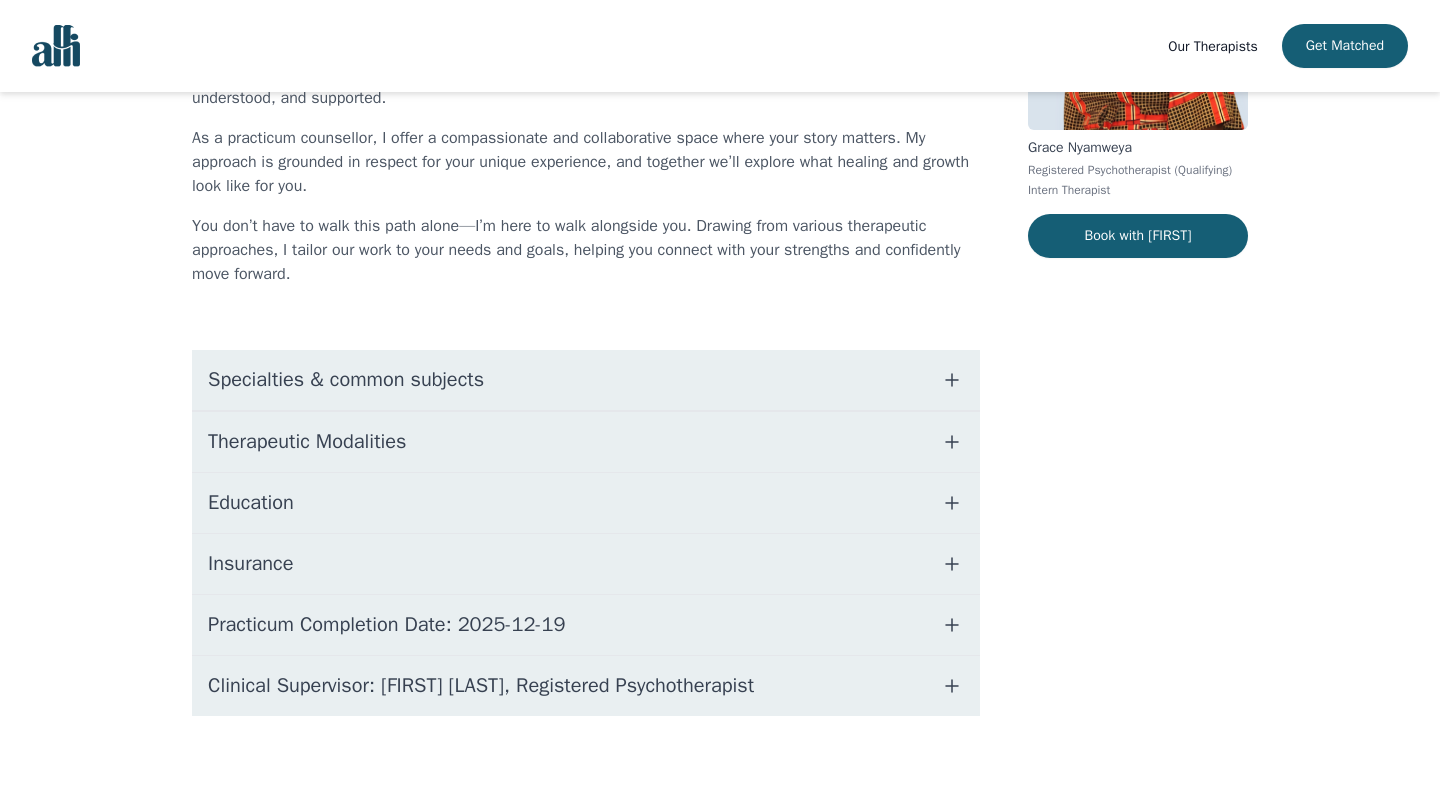click on "Education" at bounding box center (586, 503) 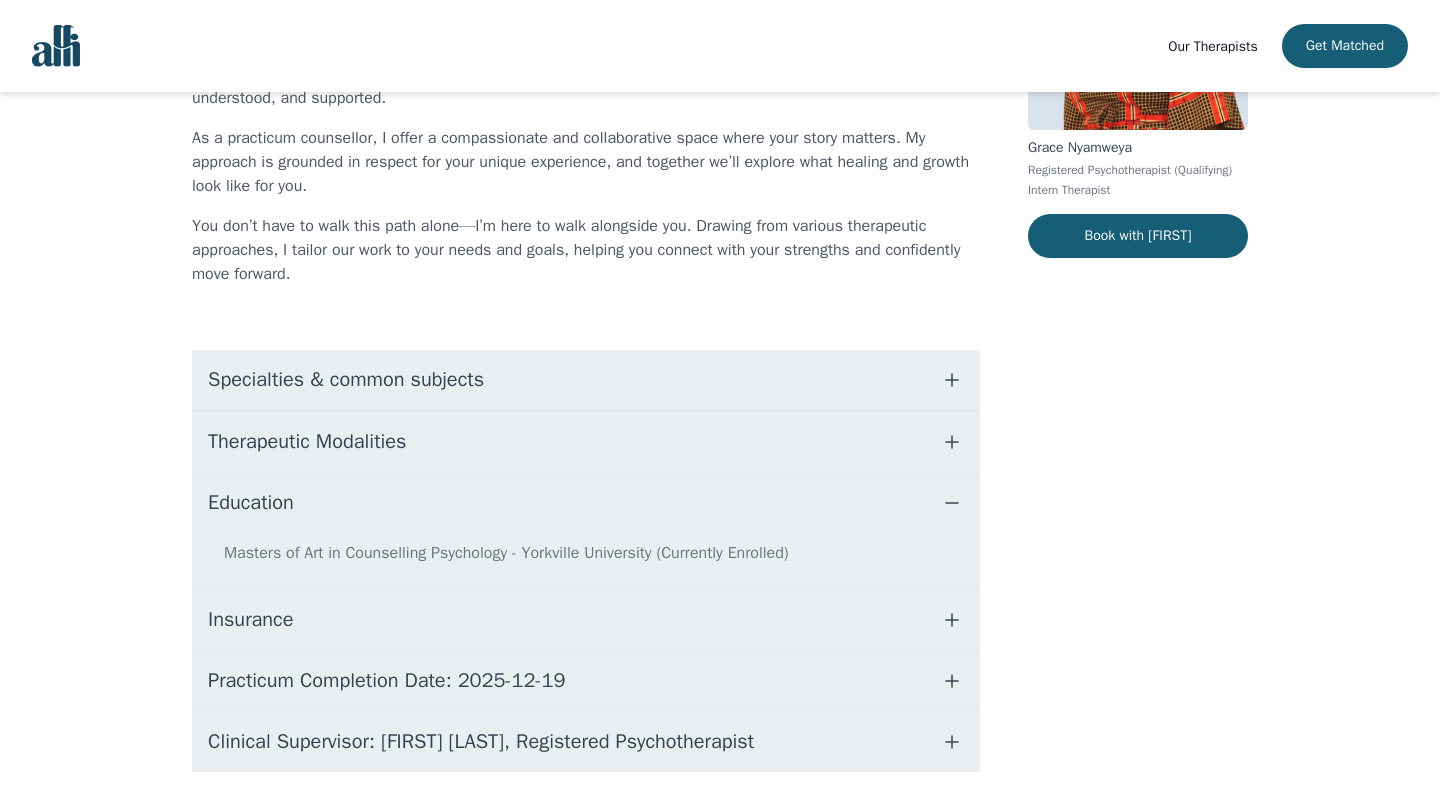 click on "Insurance" at bounding box center (586, 620) 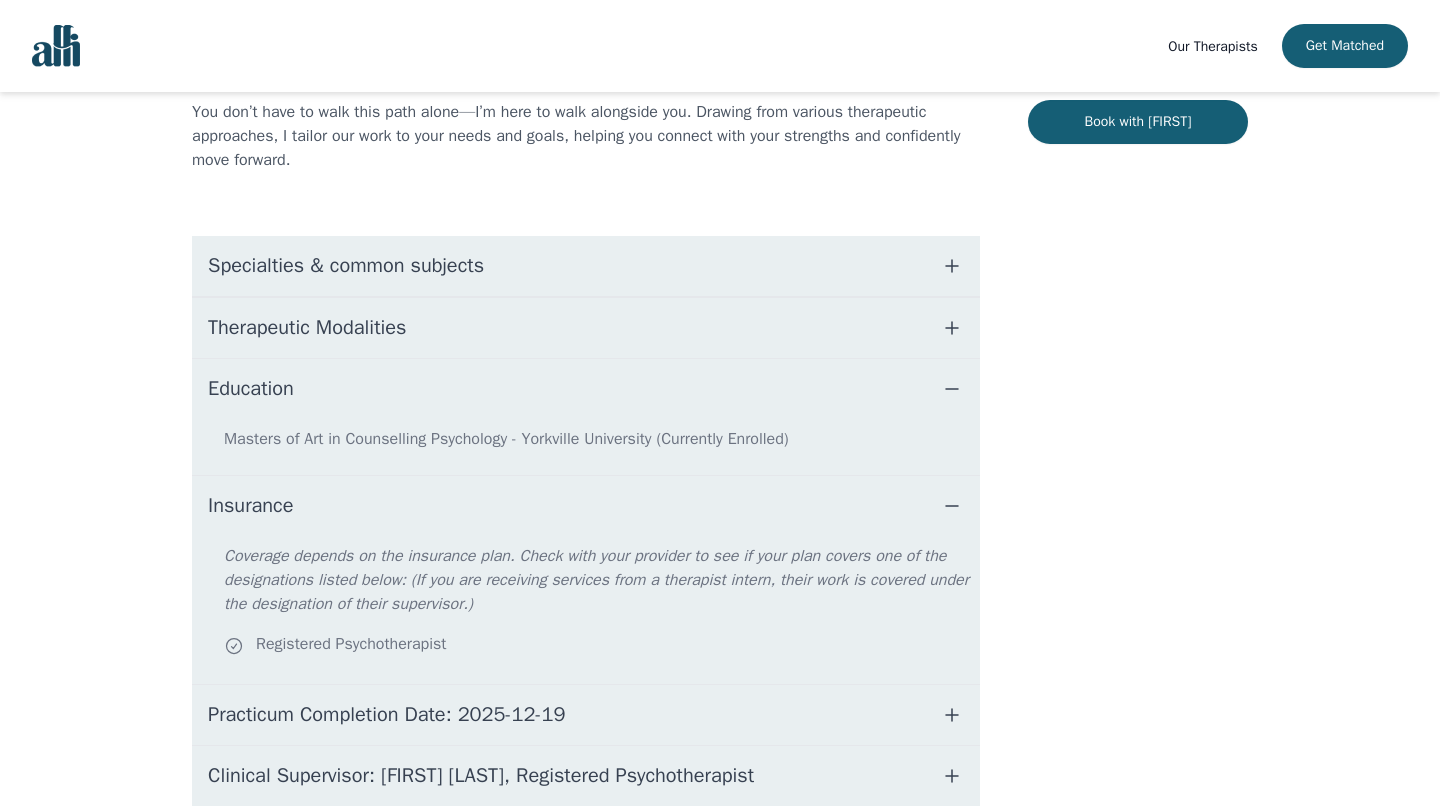 scroll, scrollTop: 434, scrollLeft: 0, axis: vertical 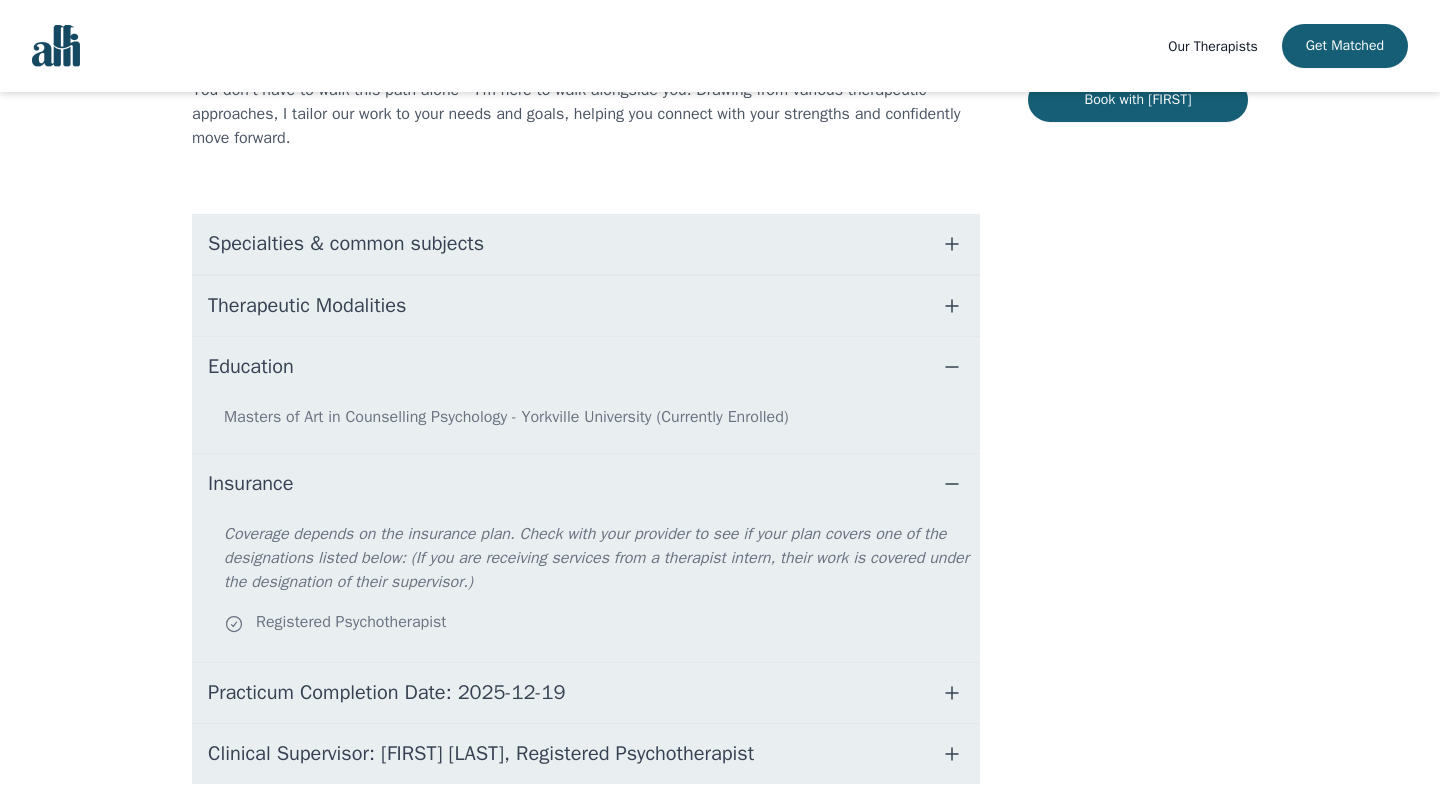 click on "Practicum Completion Date: 2025-12-19" at bounding box center (387, 693) 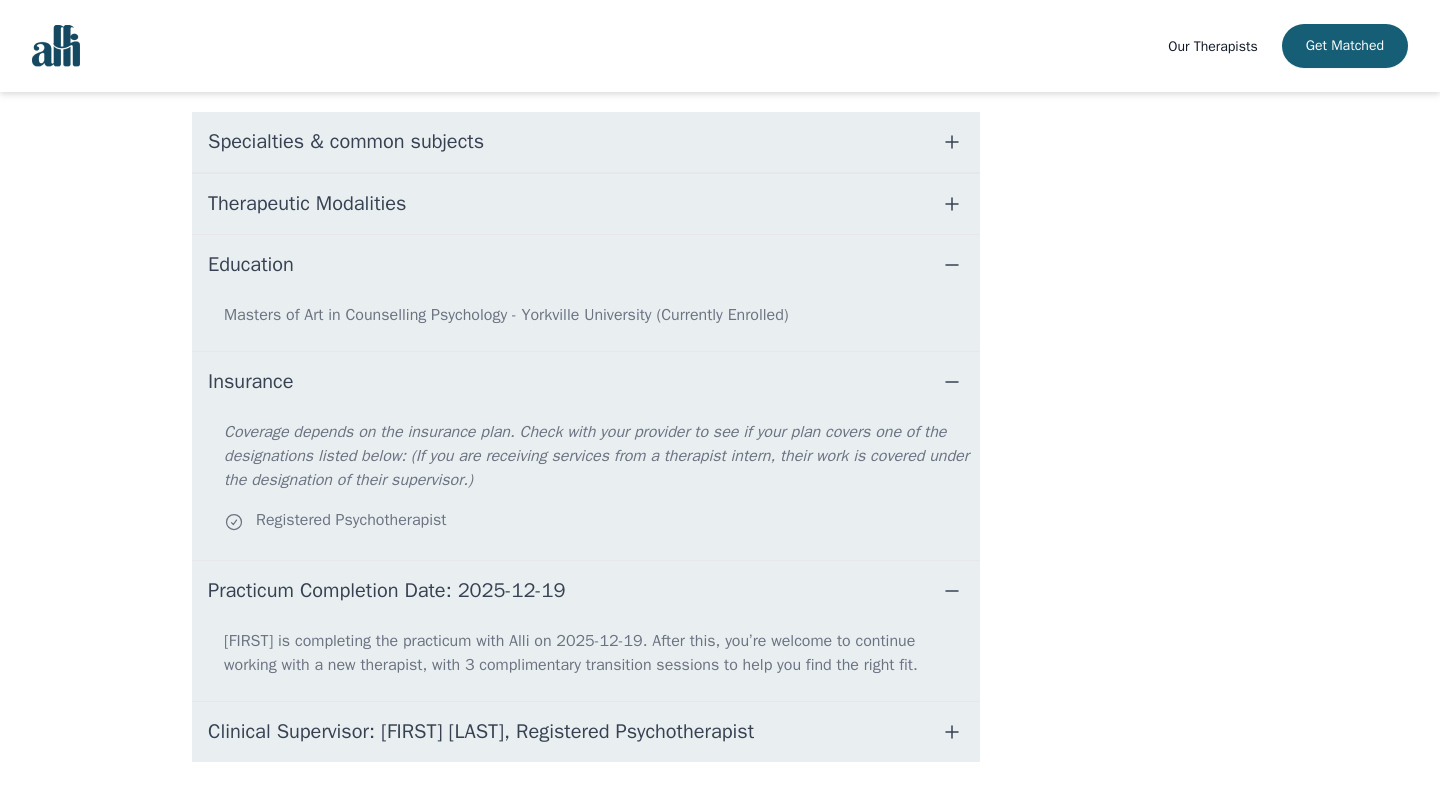 scroll, scrollTop: 582, scrollLeft: 0, axis: vertical 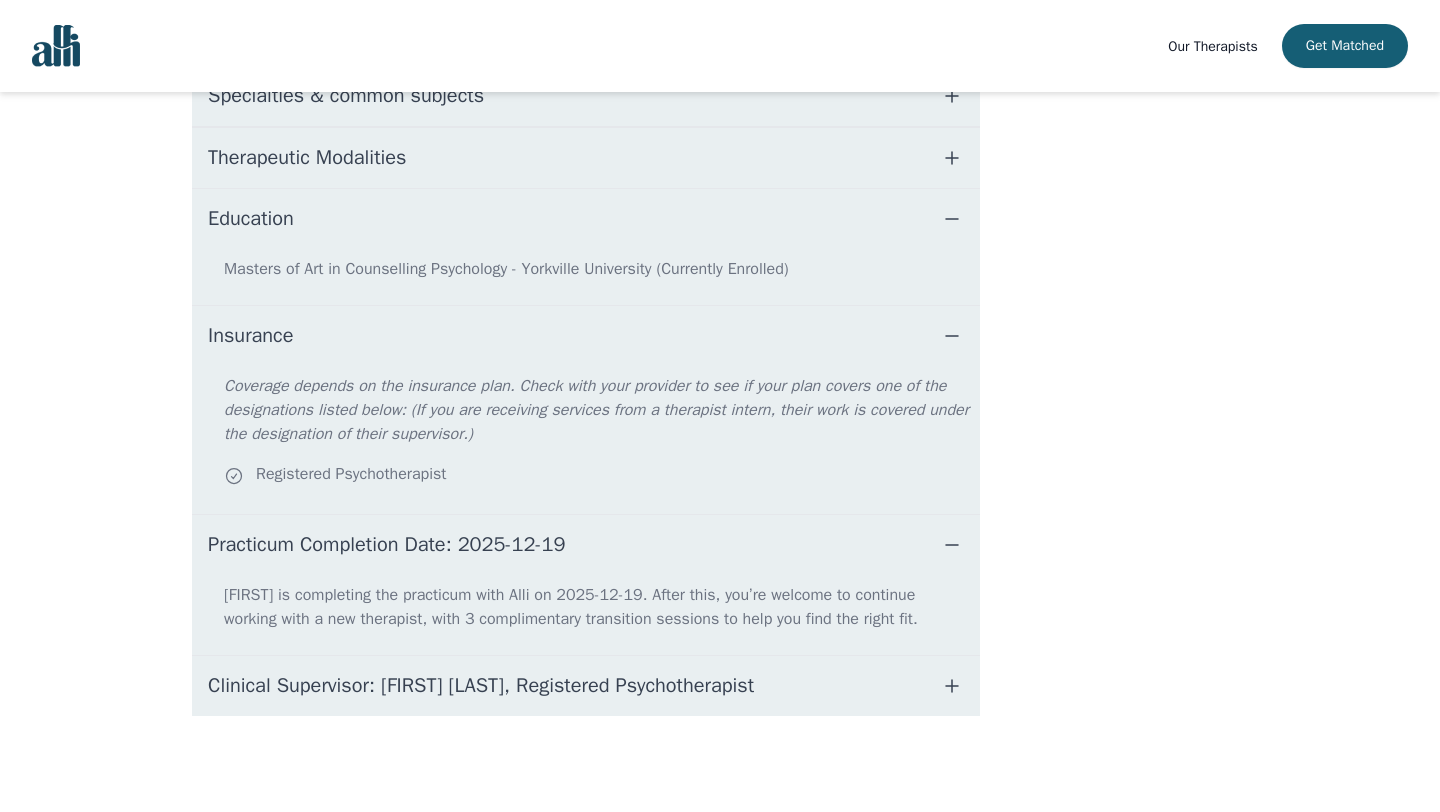 click on "Clinical Supervisor: [FIRST] [LAST], Registered Psychotherapist" at bounding box center (481, 686) 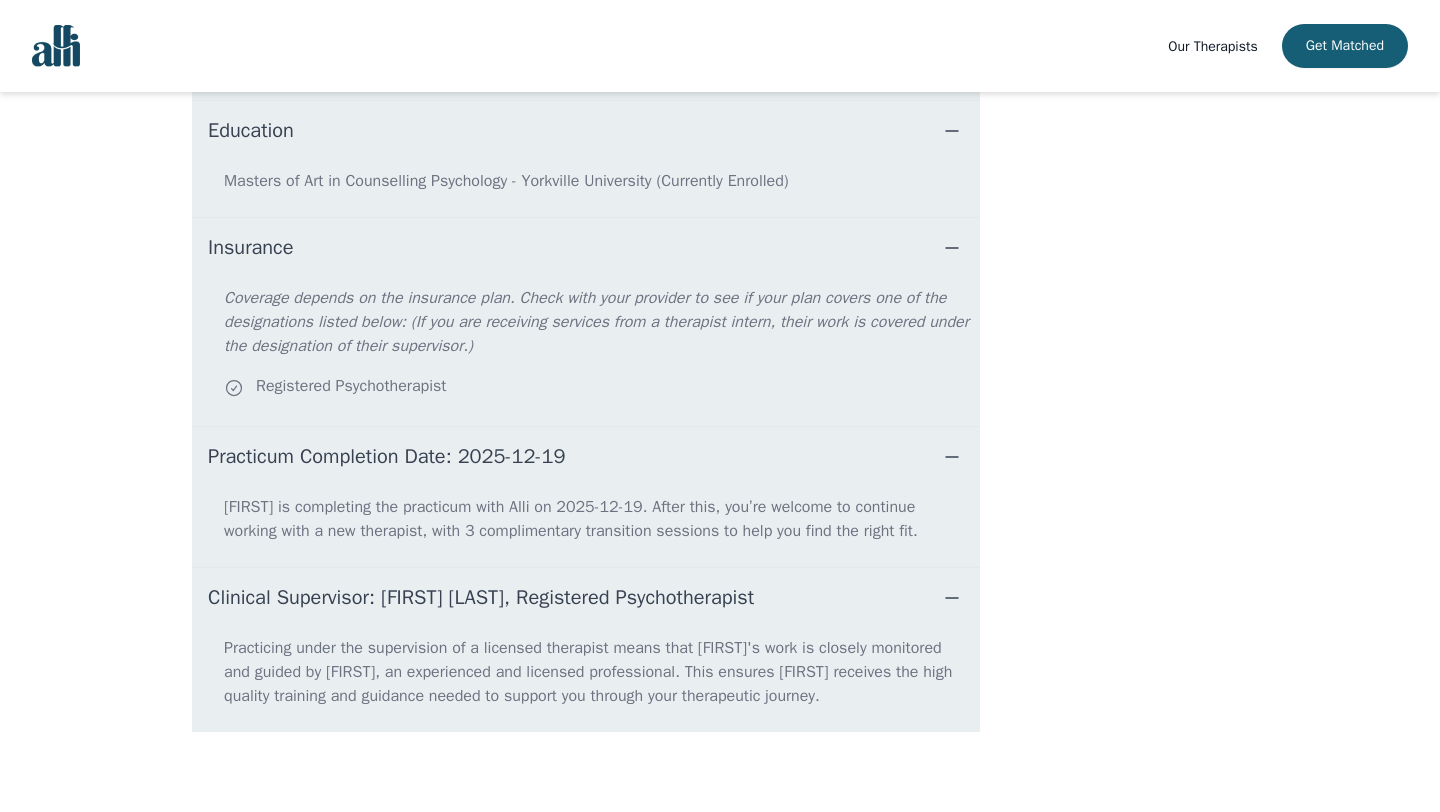 scroll, scrollTop: 686, scrollLeft: 0, axis: vertical 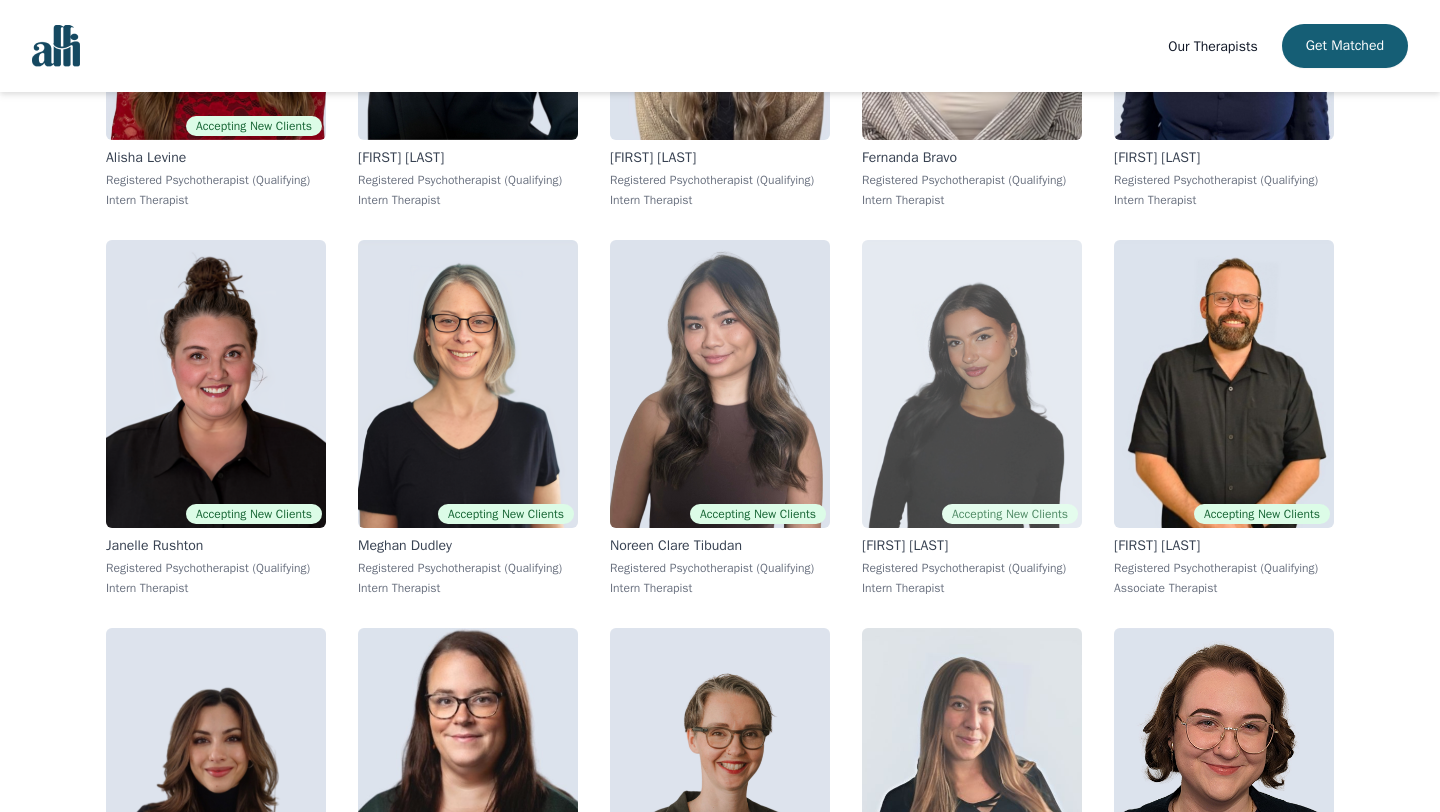 click at bounding box center [972, 384] 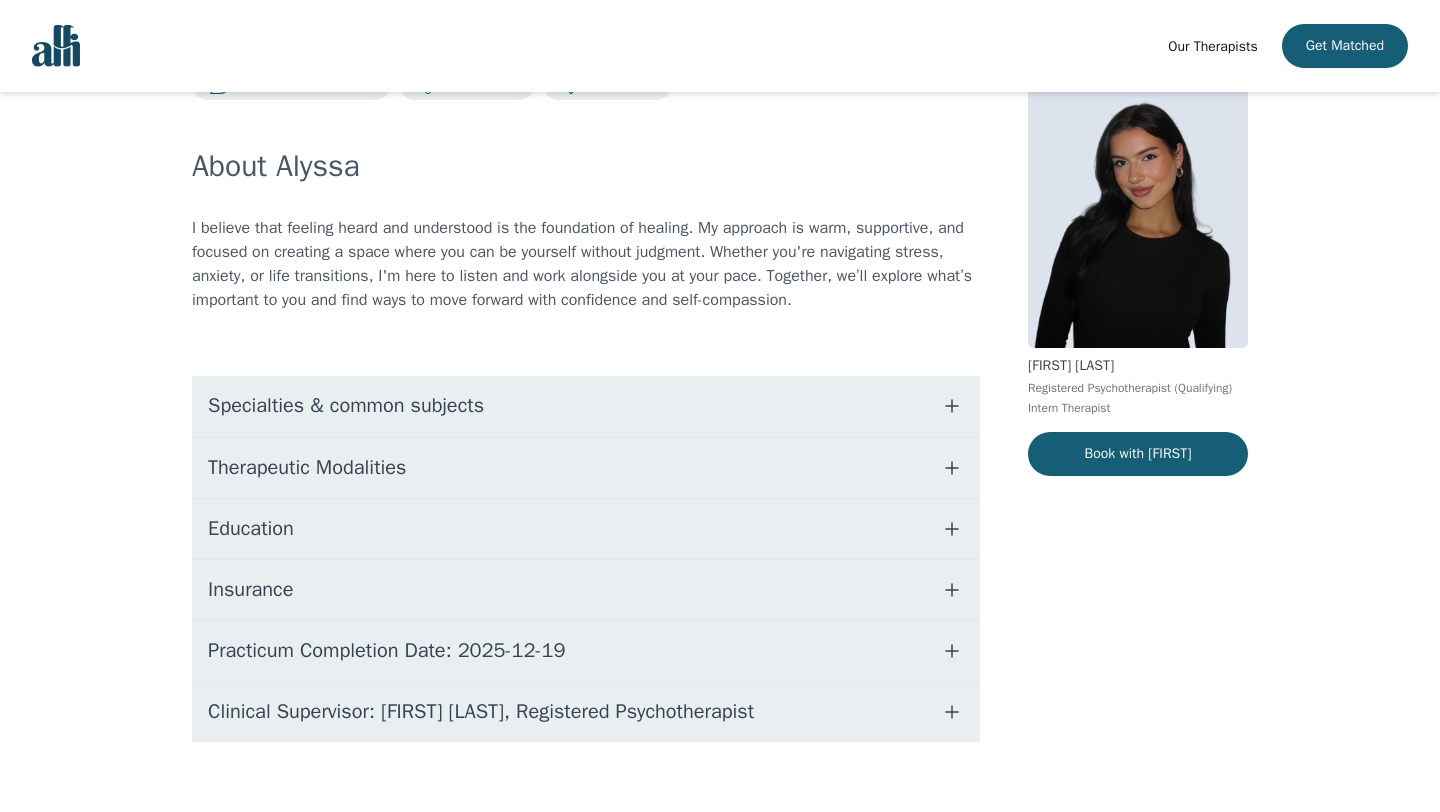 scroll, scrollTop: 106, scrollLeft: 0, axis: vertical 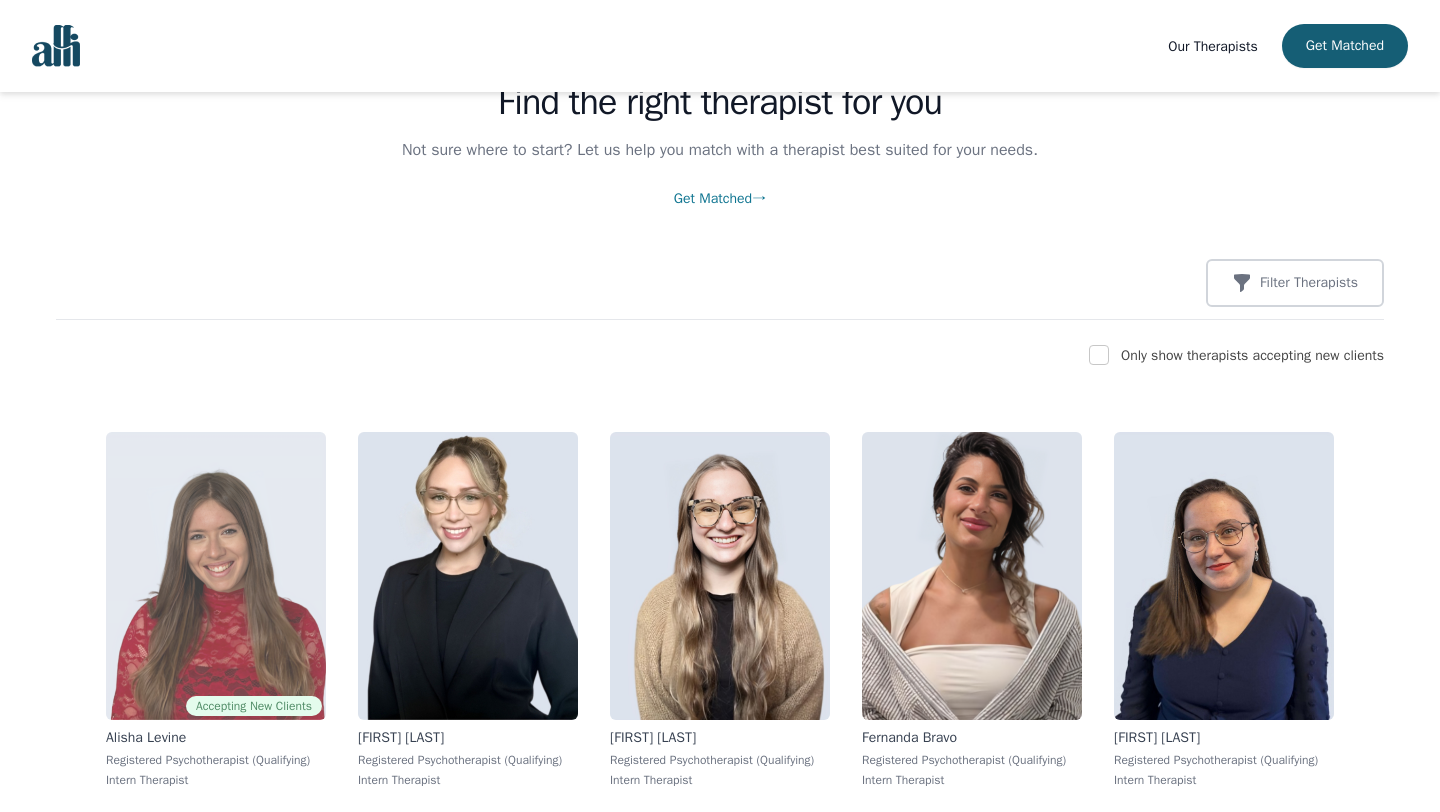click at bounding box center (216, 576) 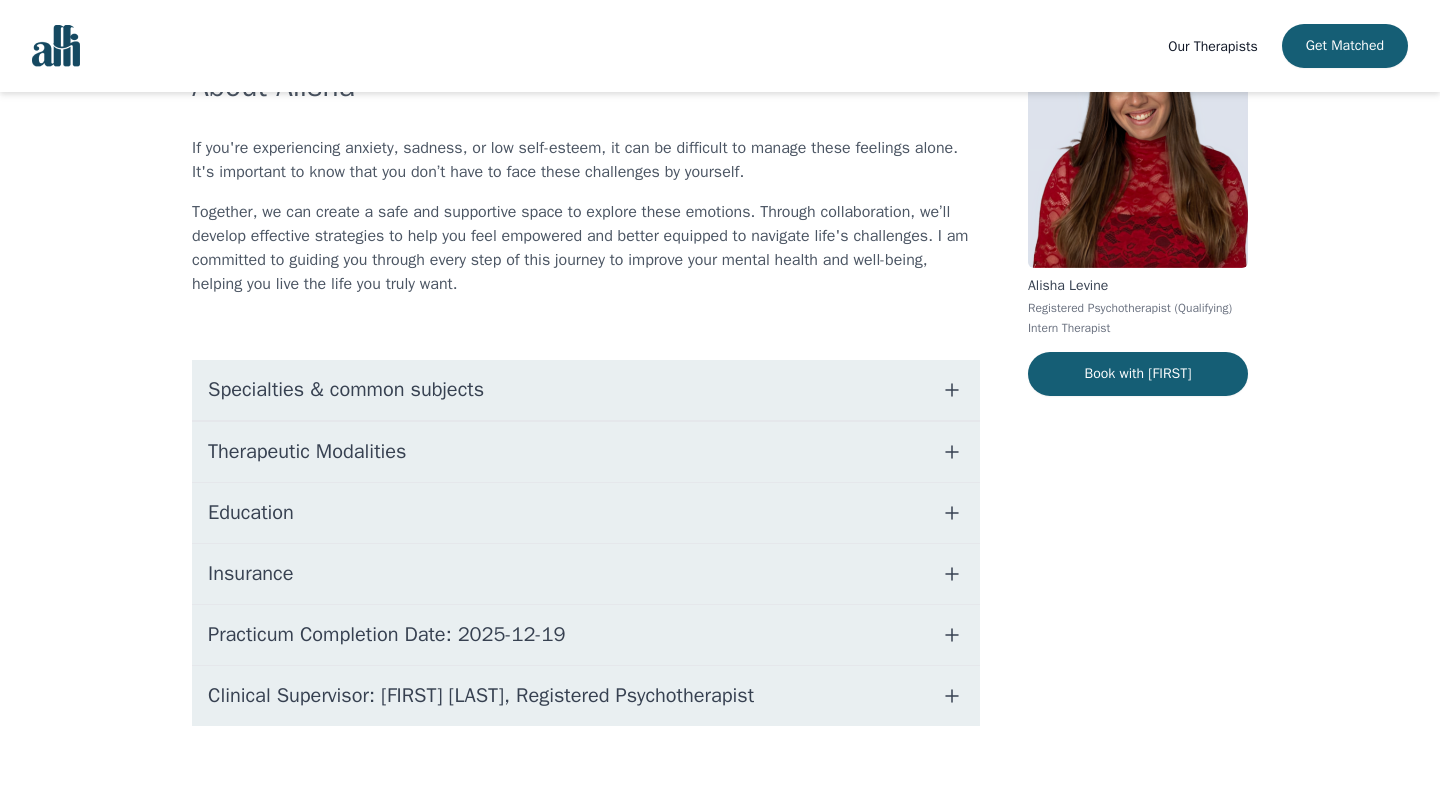 scroll, scrollTop: 170, scrollLeft: 0, axis: vertical 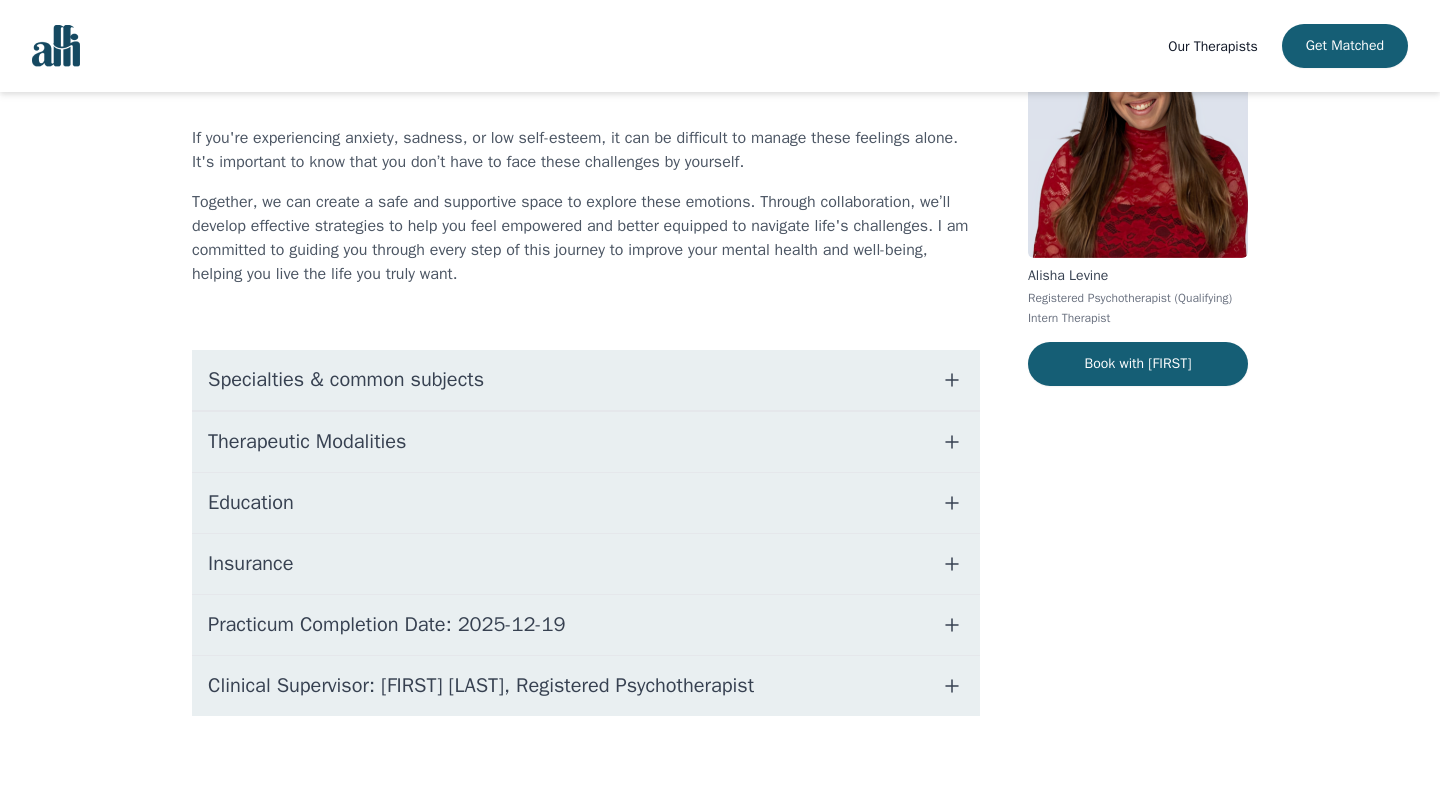 click on "Clinical Supervisor: [FIRST] [LAST], Registered Psychotherapist" at bounding box center (481, 686) 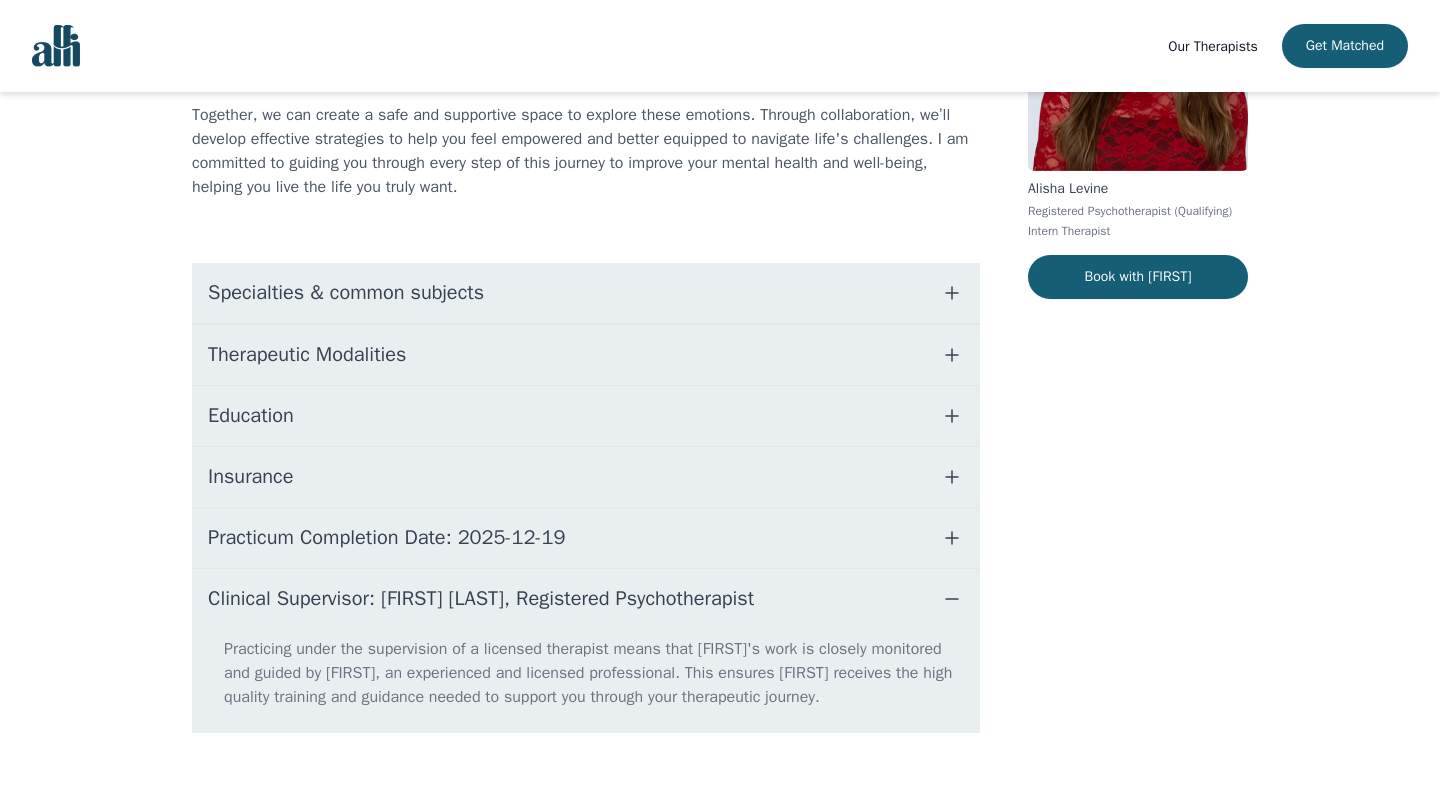 scroll, scrollTop: 274, scrollLeft: 0, axis: vertical 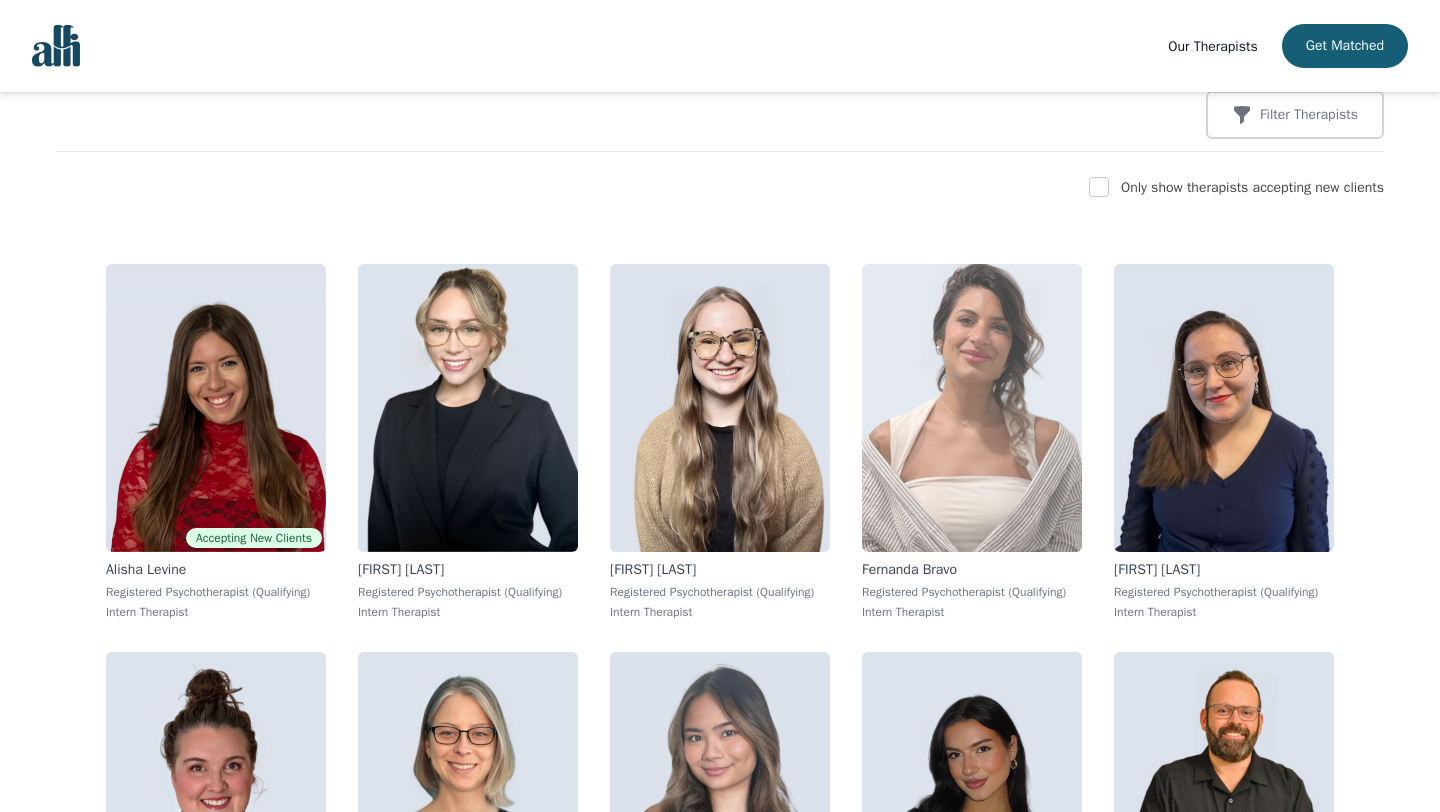 click at bounding box center (972, 408) 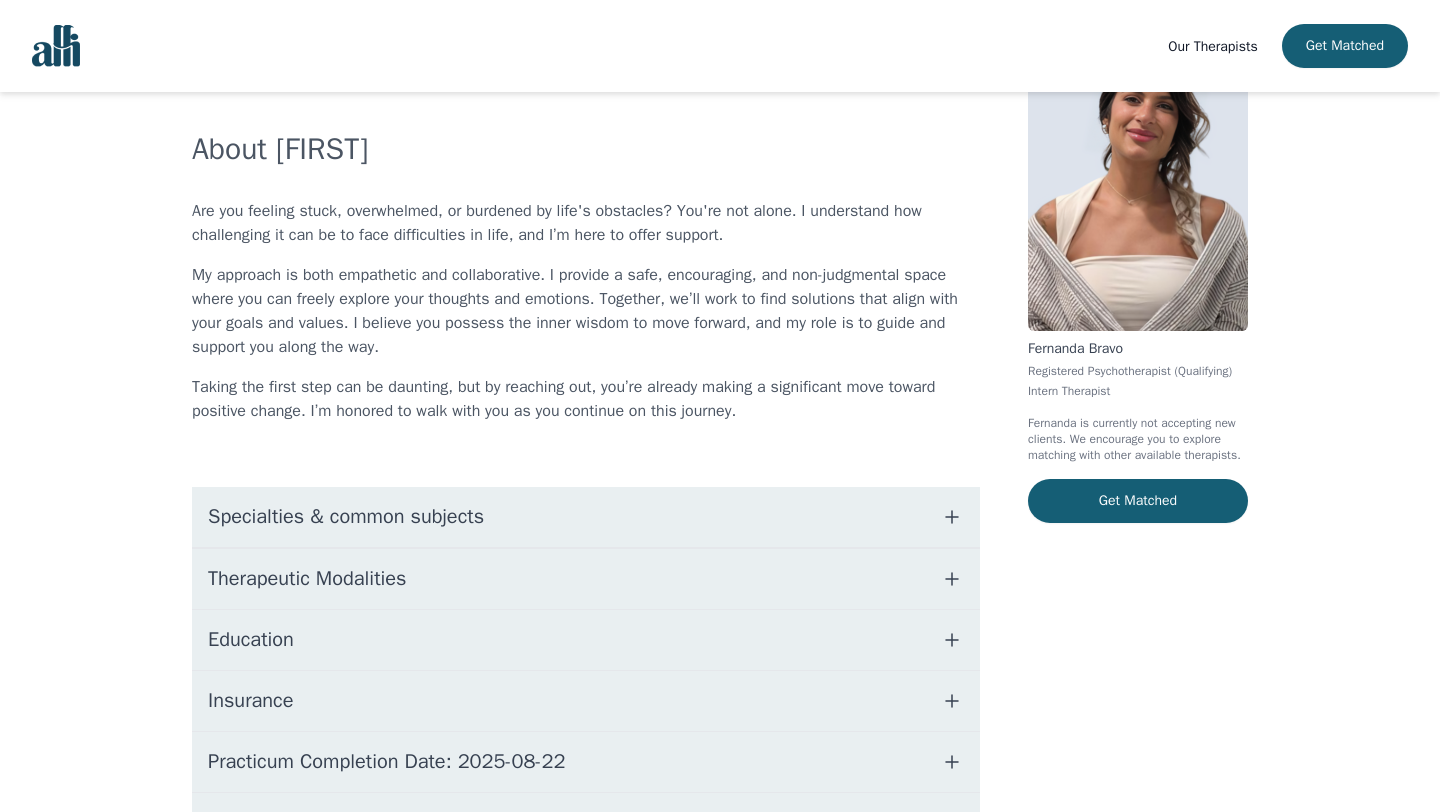 scroll, scrollTop: 234, scrollLeft: 0, axis: vertical 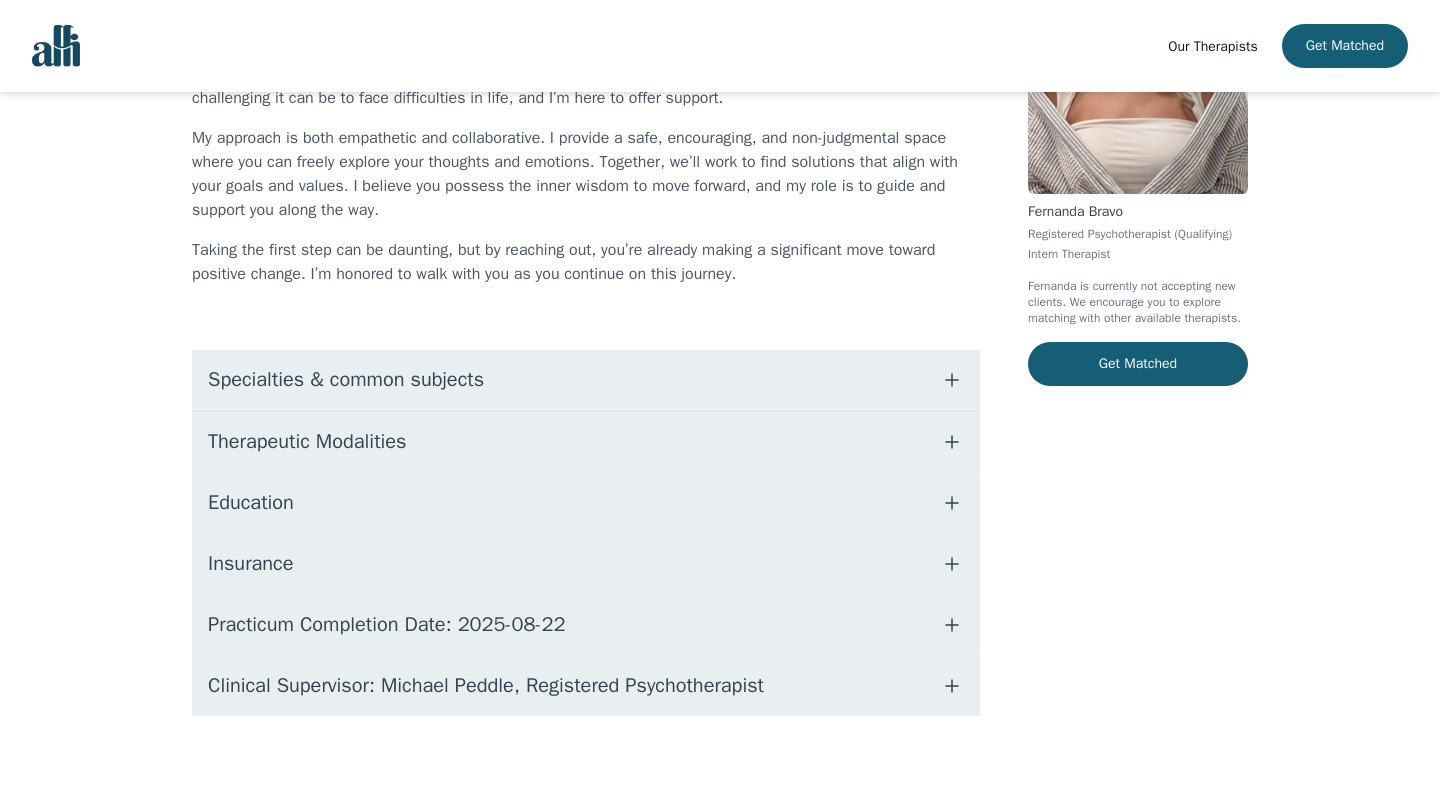 click on "Education" at bounding box center [586, 503] 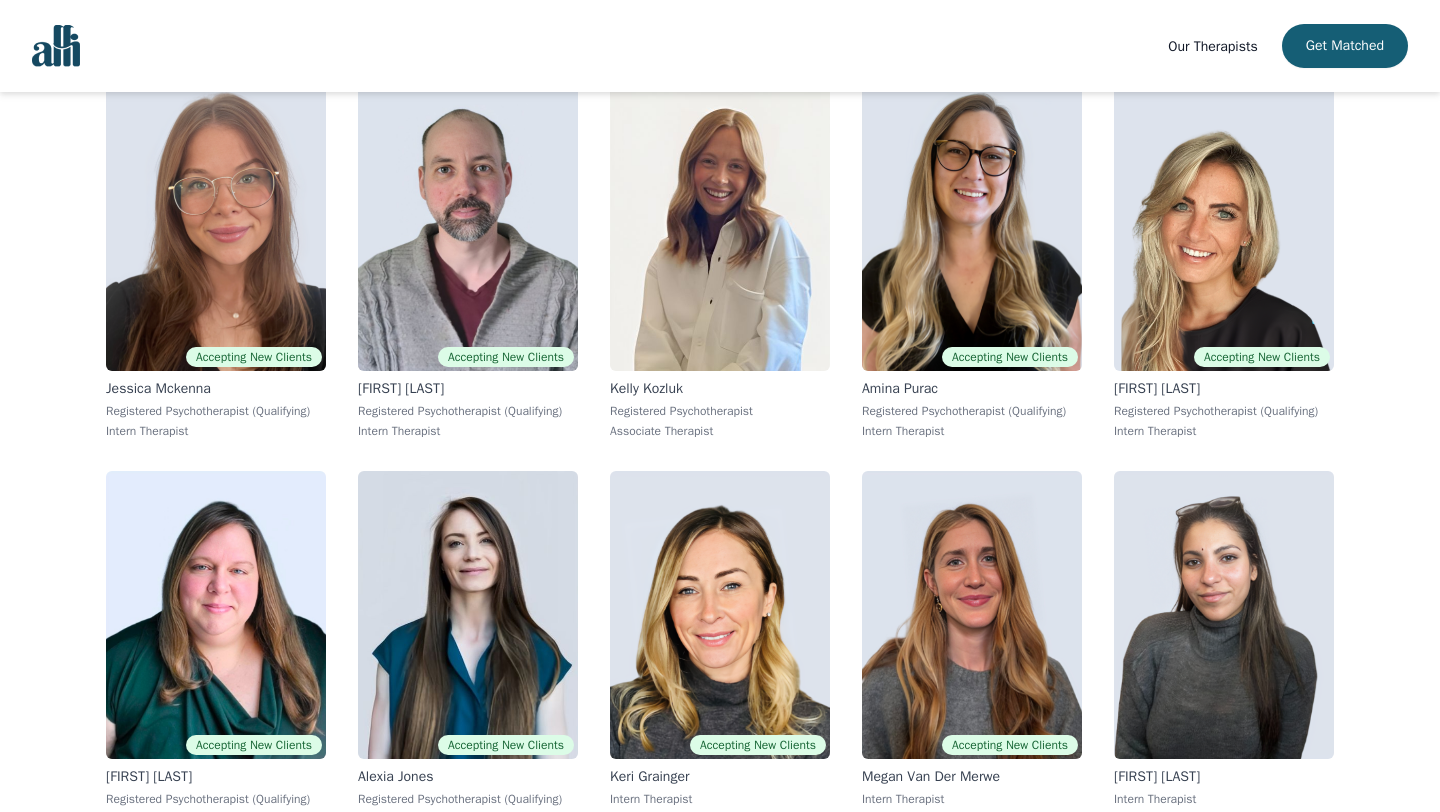scroll, scrollTop: 5518, scrollLeft: 0, axis: vertical 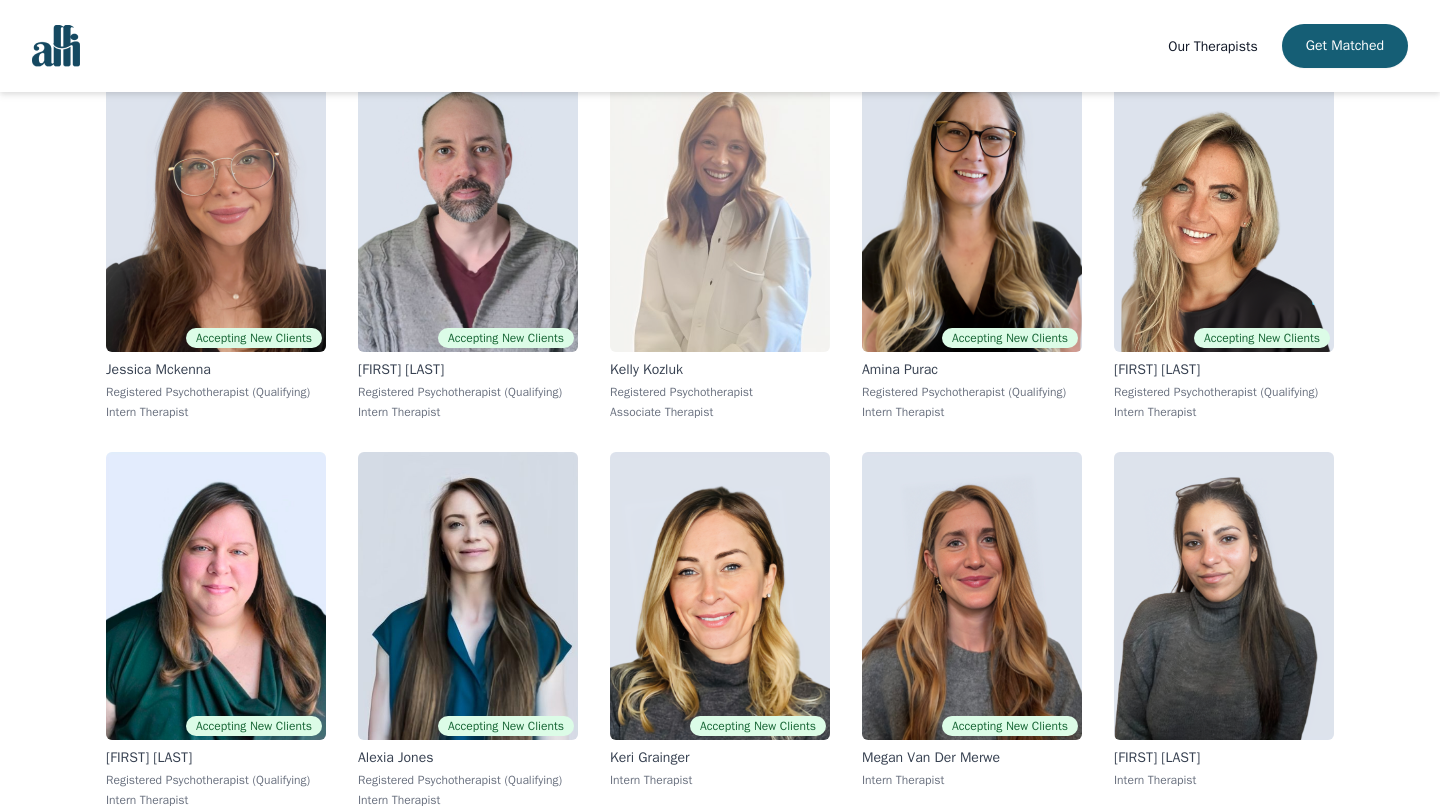 click at bounding box center (720, 208) 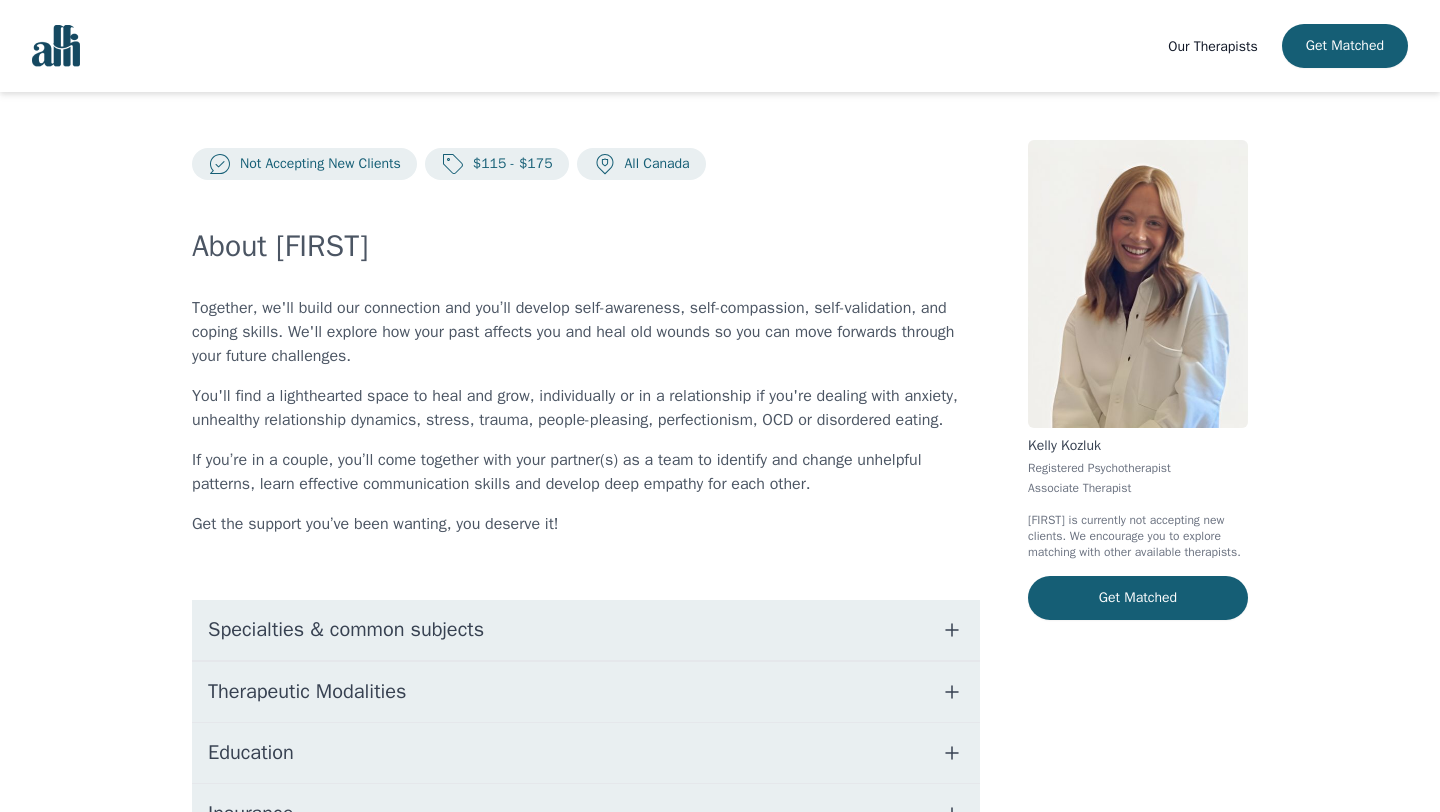 scroll, scrollTop: 128, scrollLeft: 0, axis: vertical 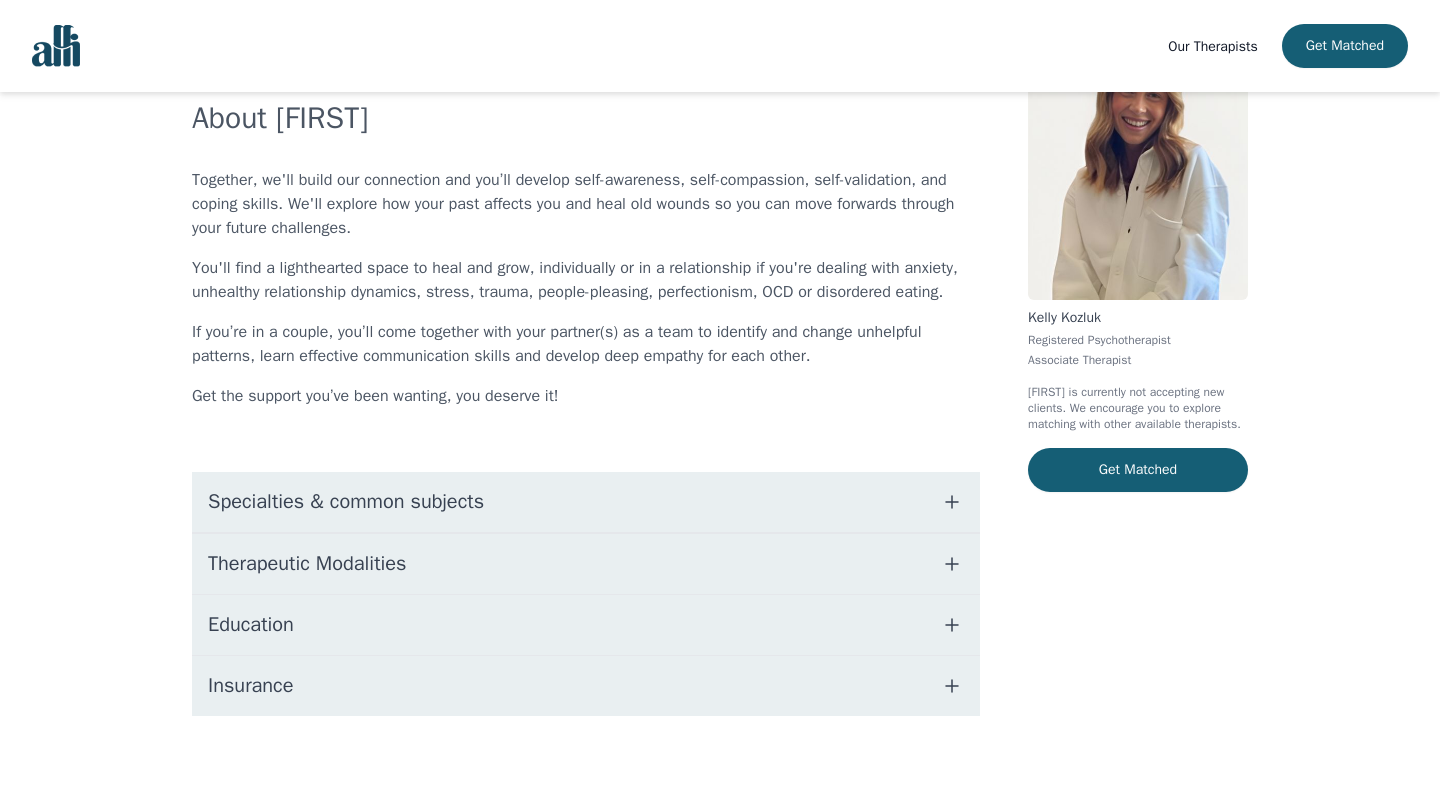 click on "Education" at bounding box center (586, 625) 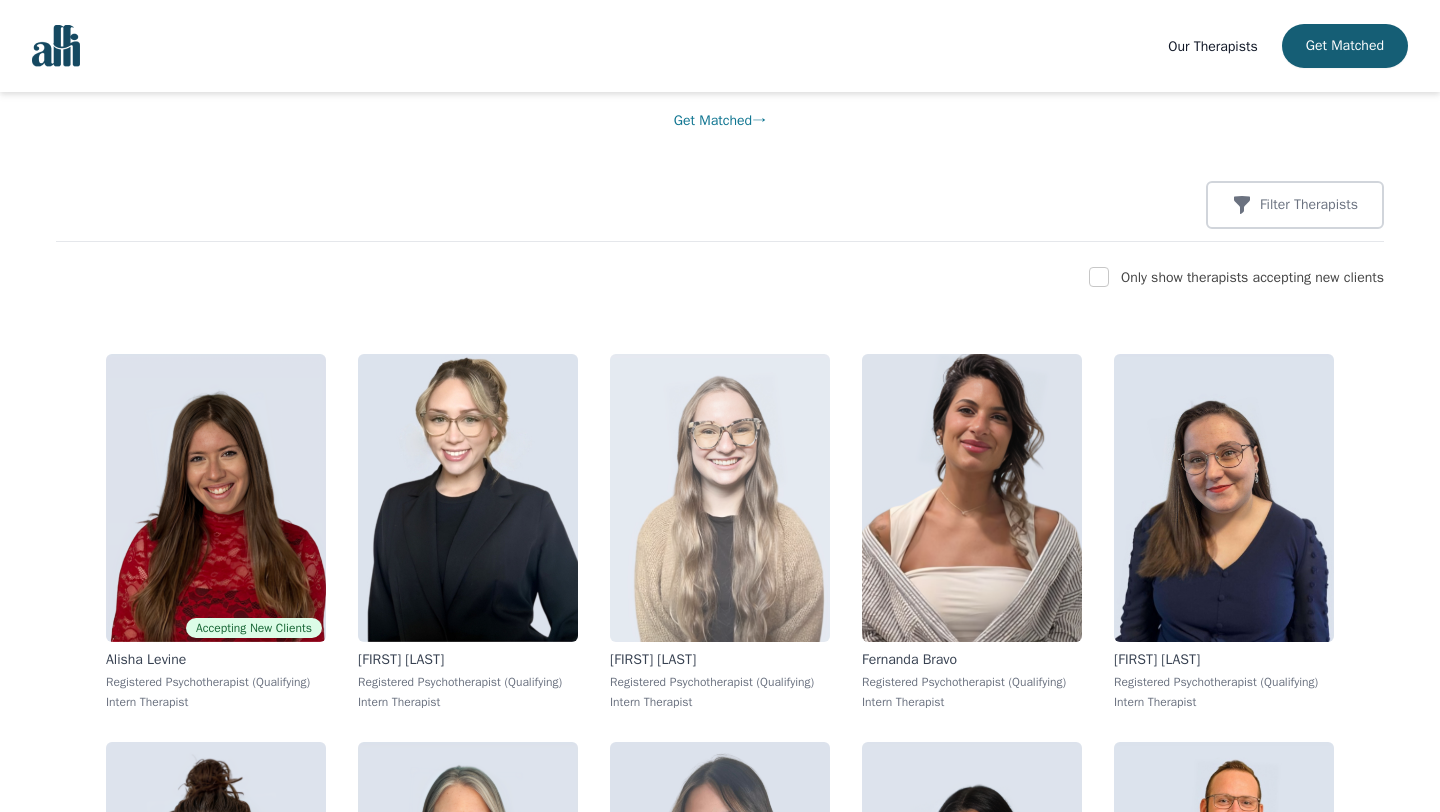 scroll, scrollTop: 0, scrollLeft: 0, axis: both 